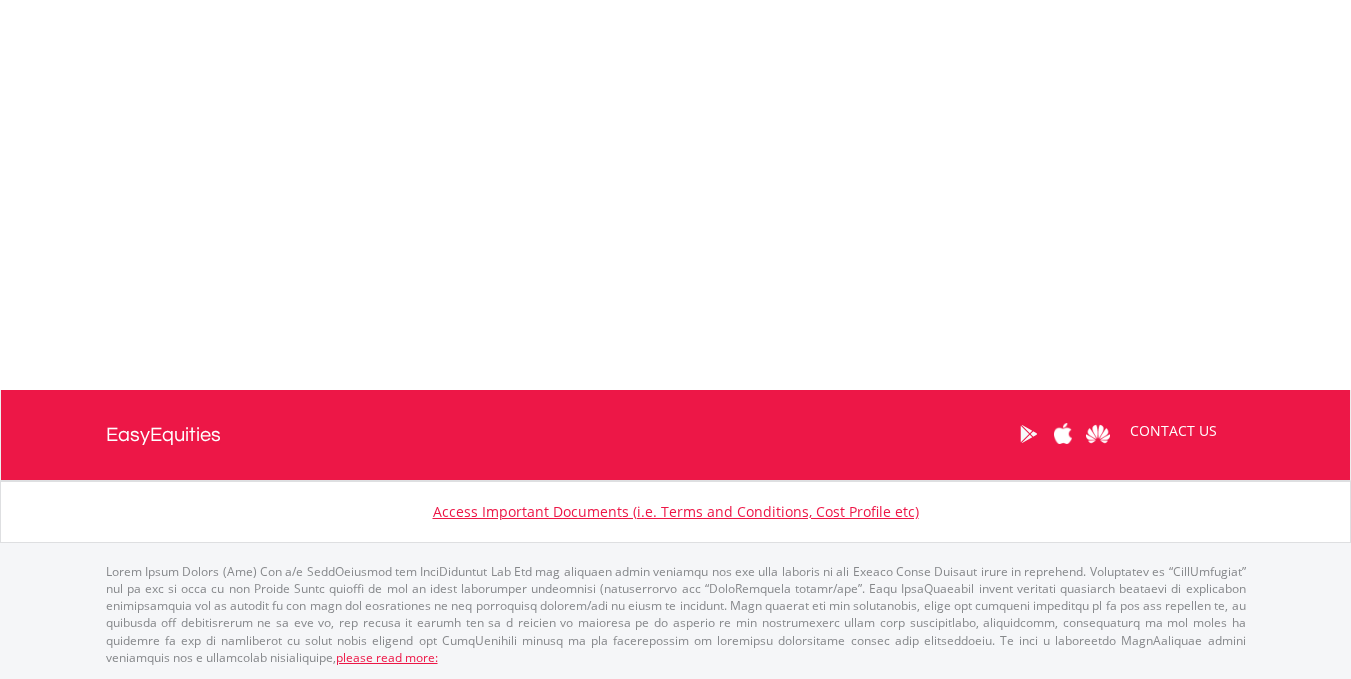 drag, startPoint x: 1365, startPoint y: 243, endPoint x: 1365, endPoint y: 352, distance: 109 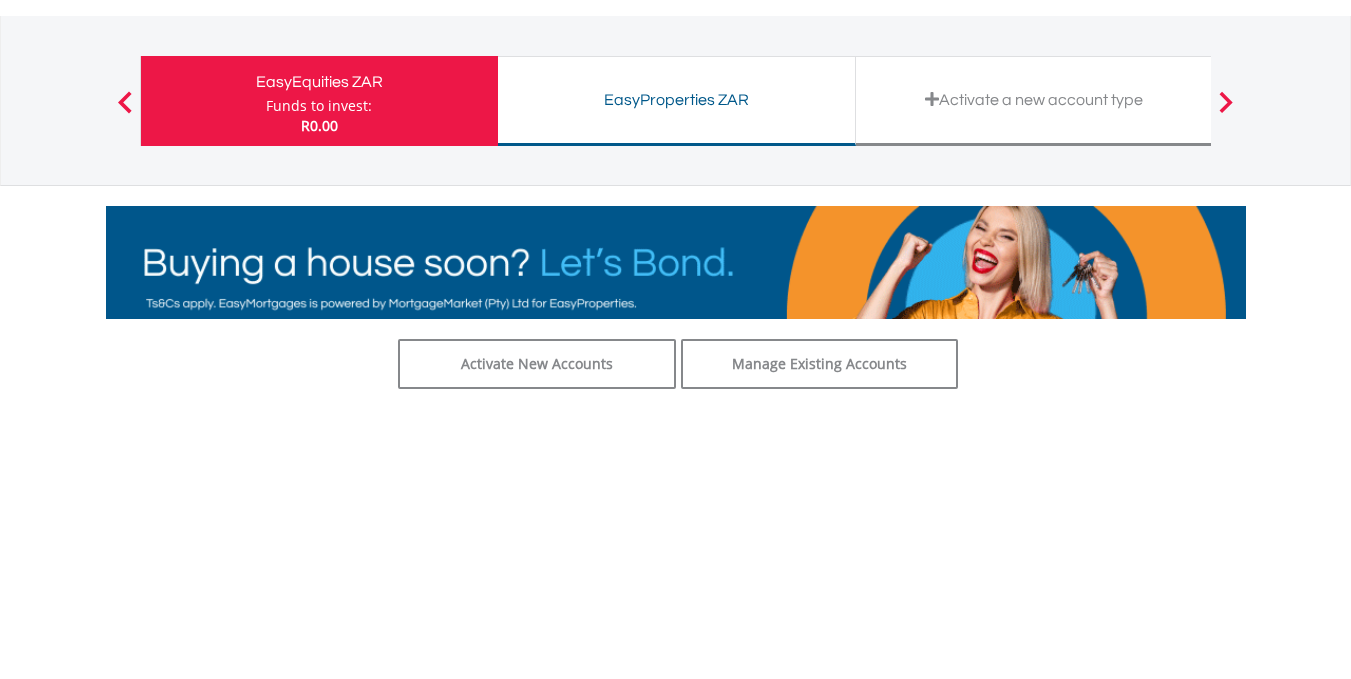 scroll, scrollTop: 20, scrollLeft: 0, axis: vertical 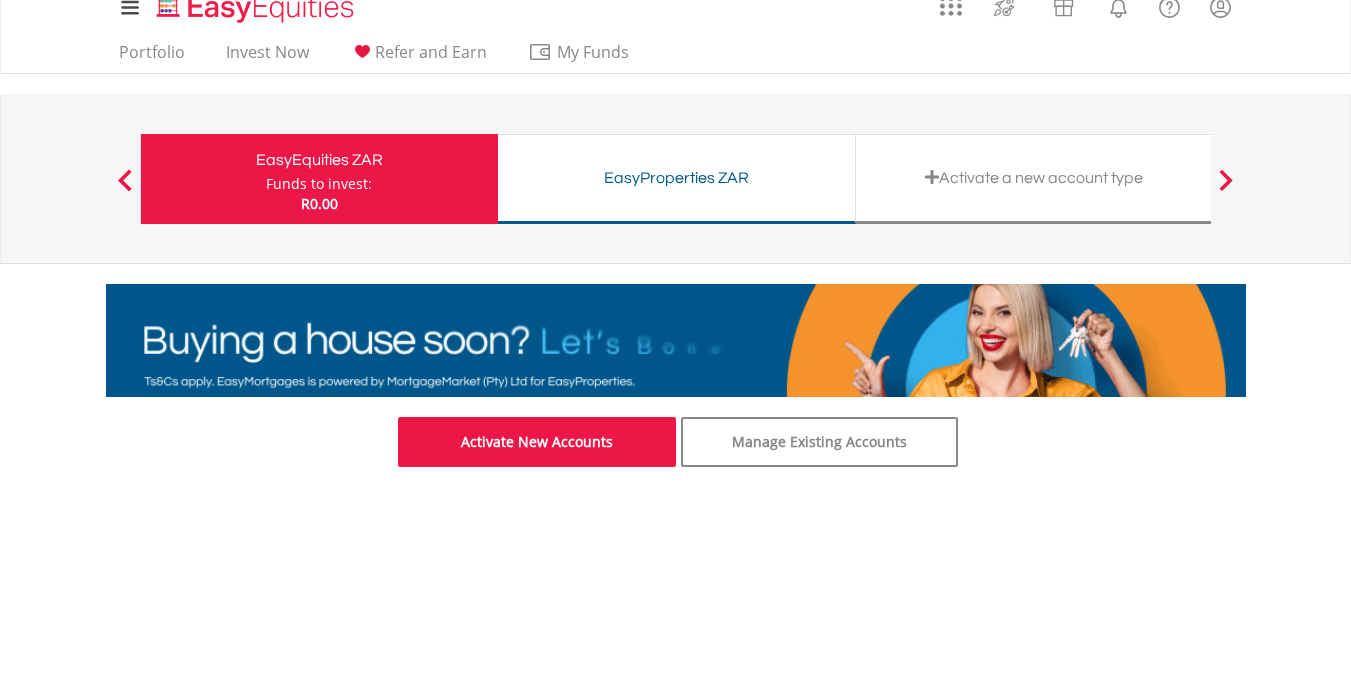 click on "Activate New Accounts" at bounding box center (537, 442) 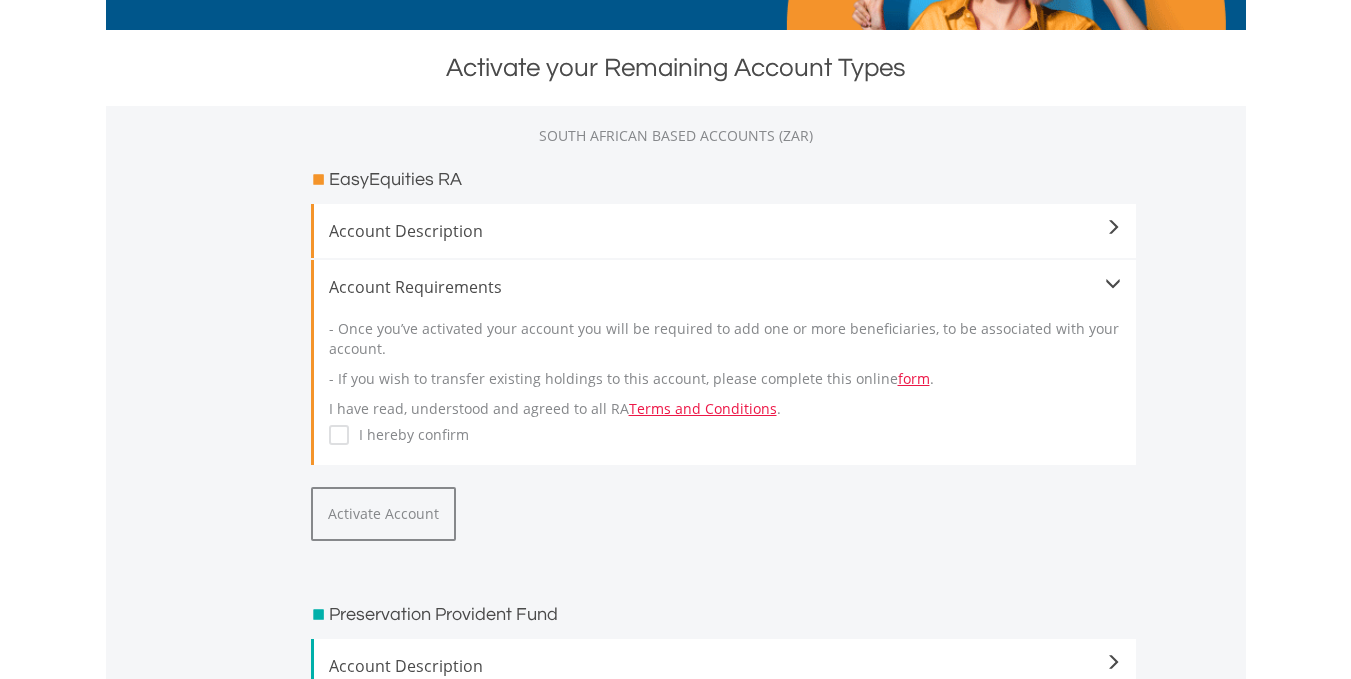 scroll, scrollTop: 381, scrollLeft: 0, axis: vertical 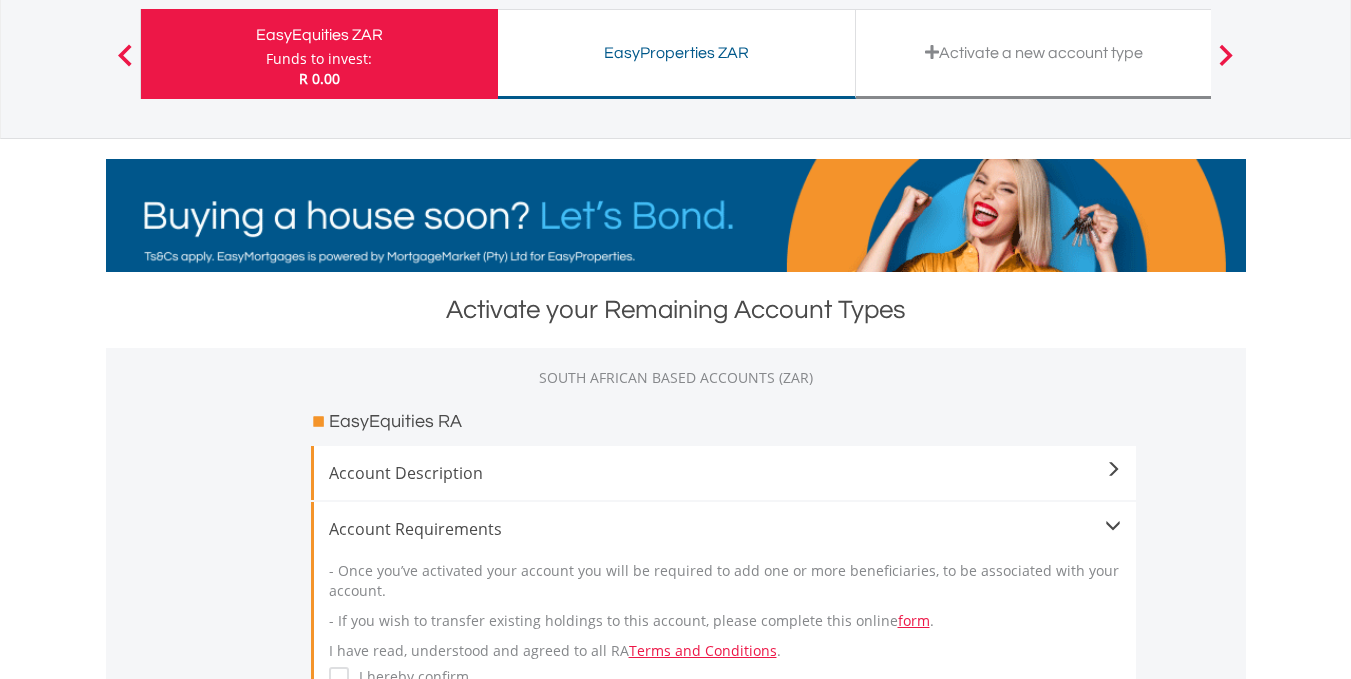 click on "Activate a new account type" at bounding box center (1035, 54) 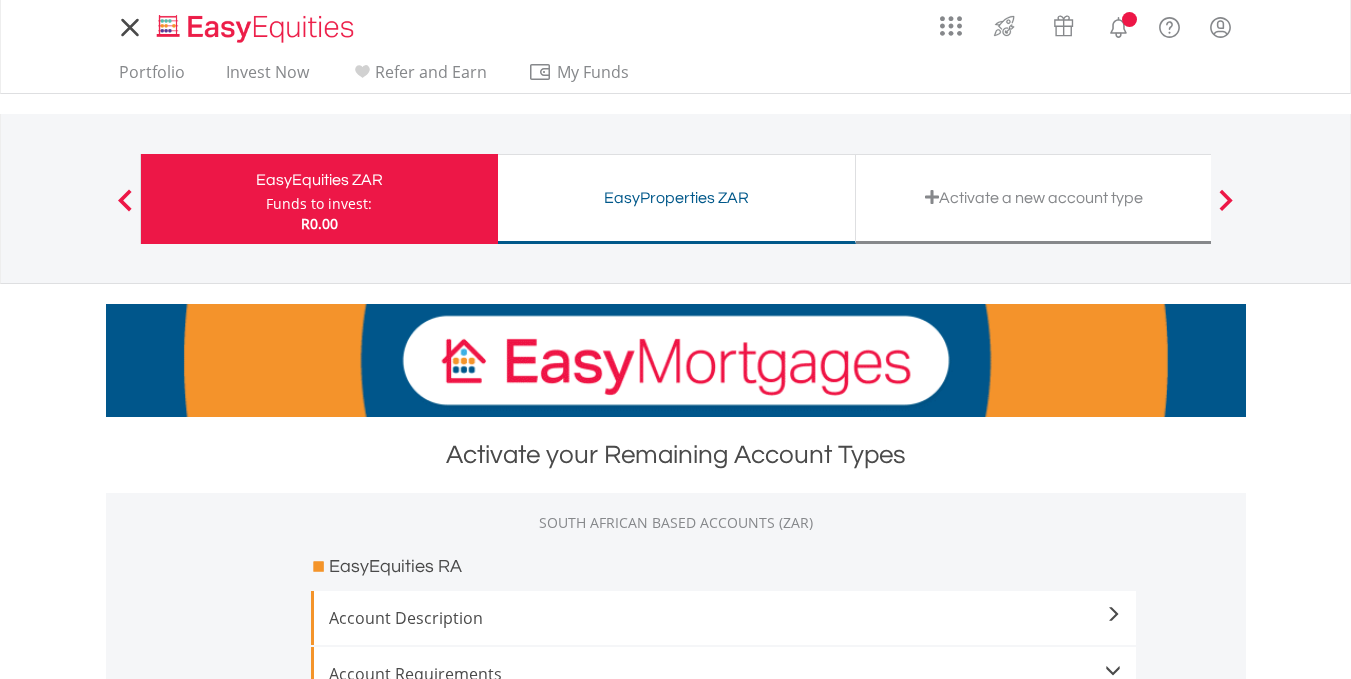 scroll, scrollTop: 0, scrollLeft: 0, axis: both 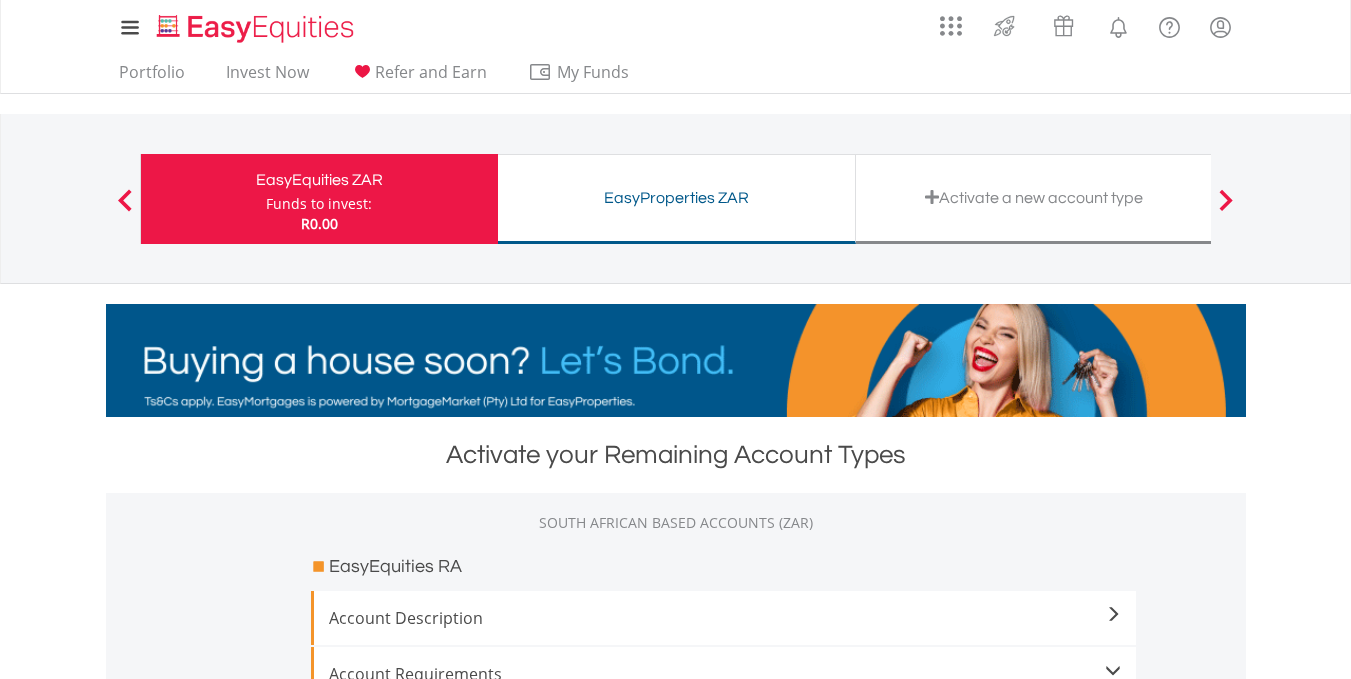 click on "EasyEquities ZAR
Funds to invest:
R0.00" at bounding box center [319, 199] 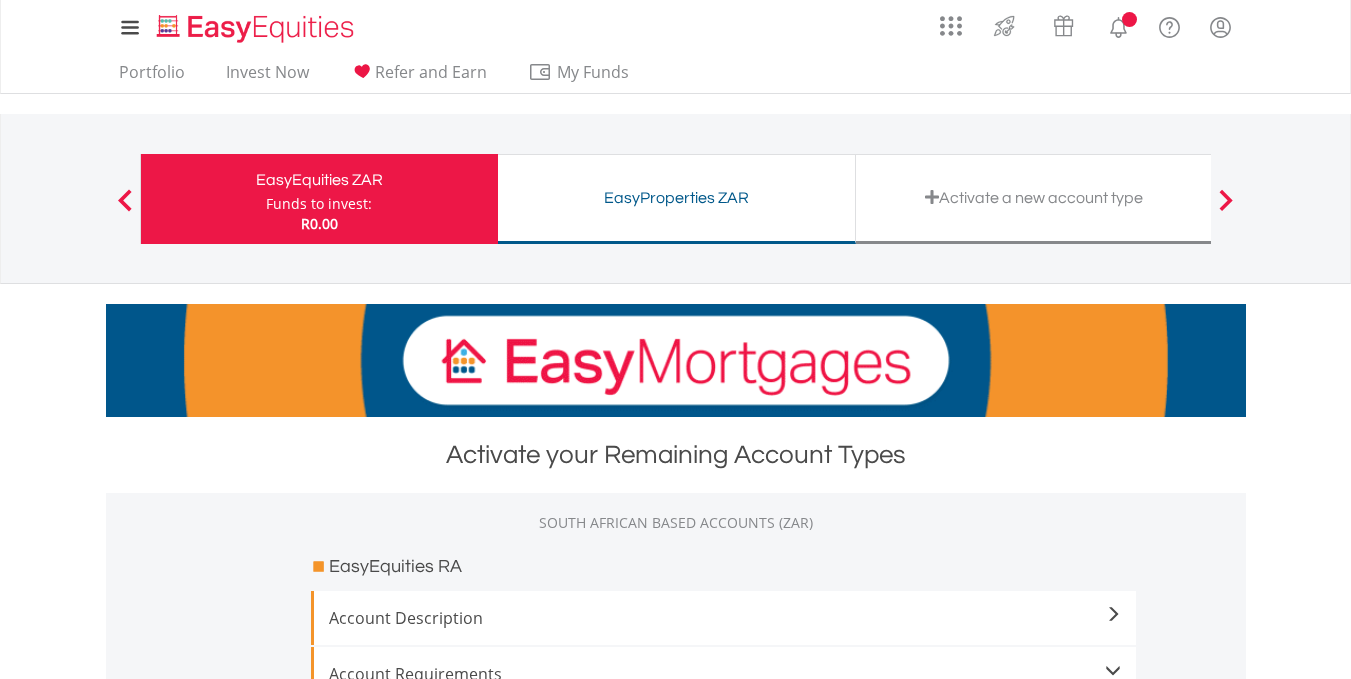 scroll, scrollTop: 0, scrollLeft: 0, axis: both 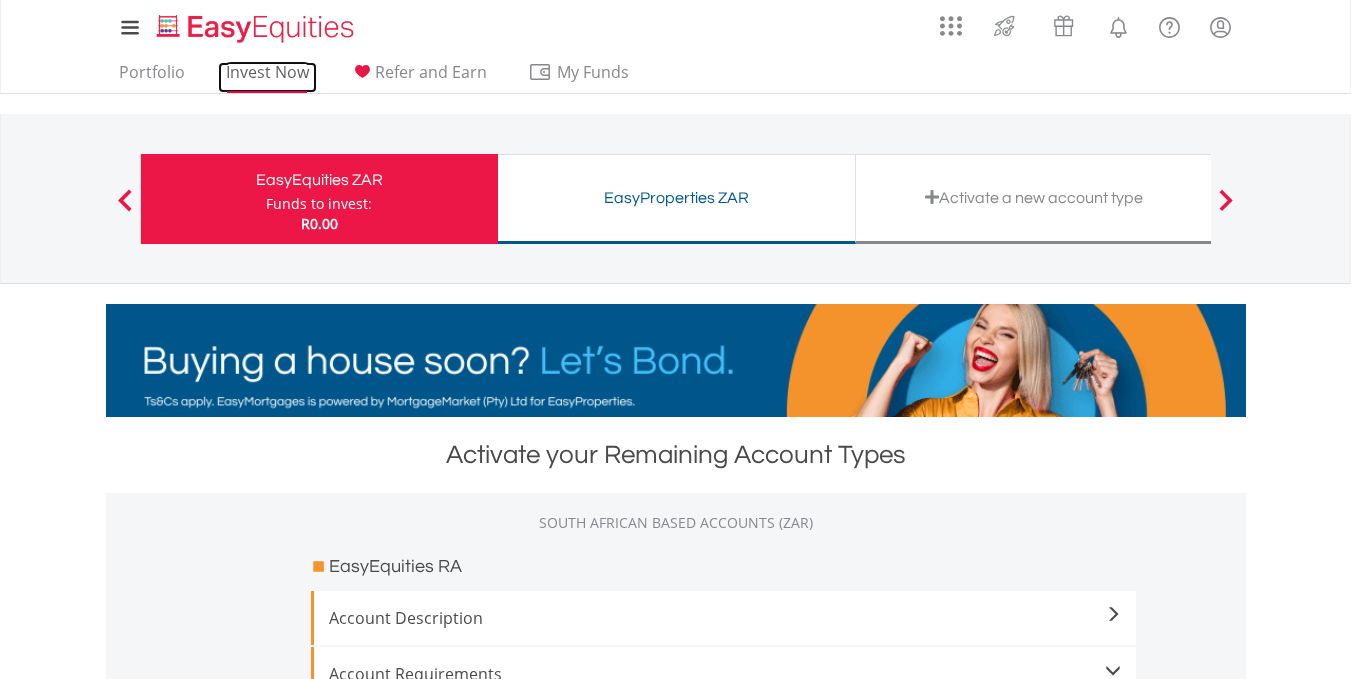 click on "Invest Now" at bounding box center (267, 77) 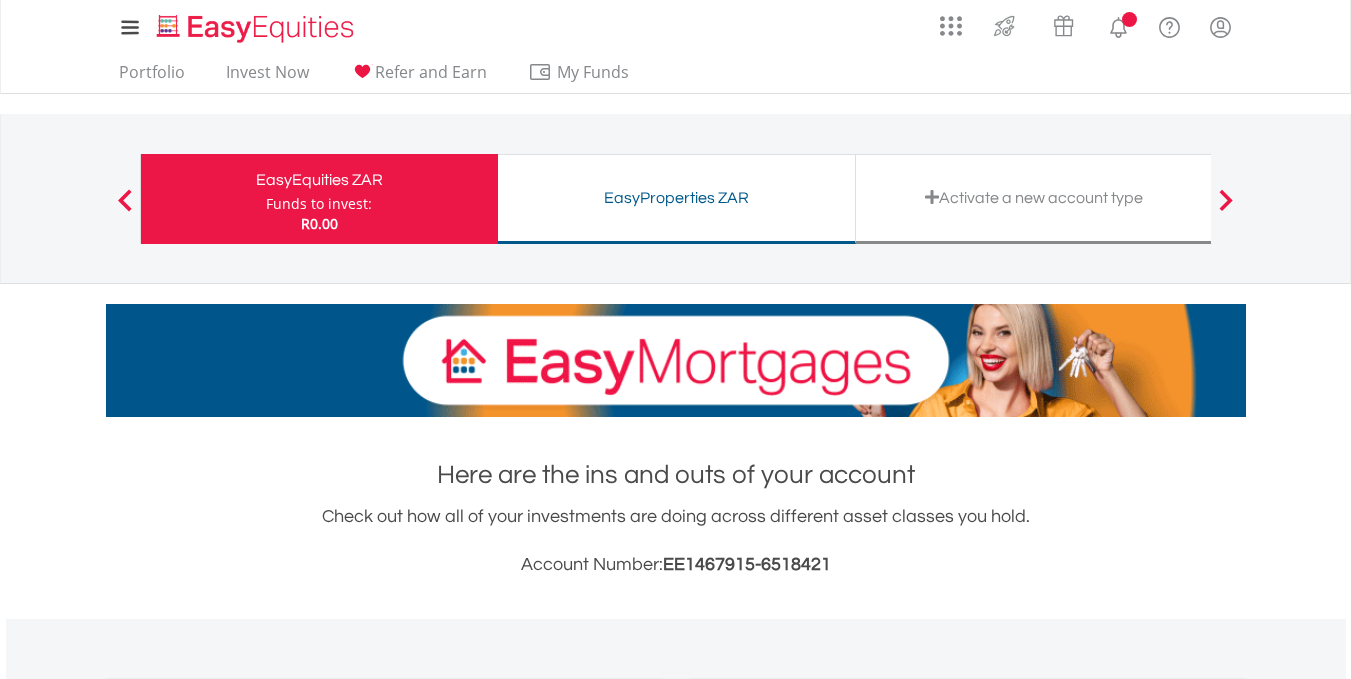 scroll, scrollTop: 0, scrollLeft: 0, axis: both 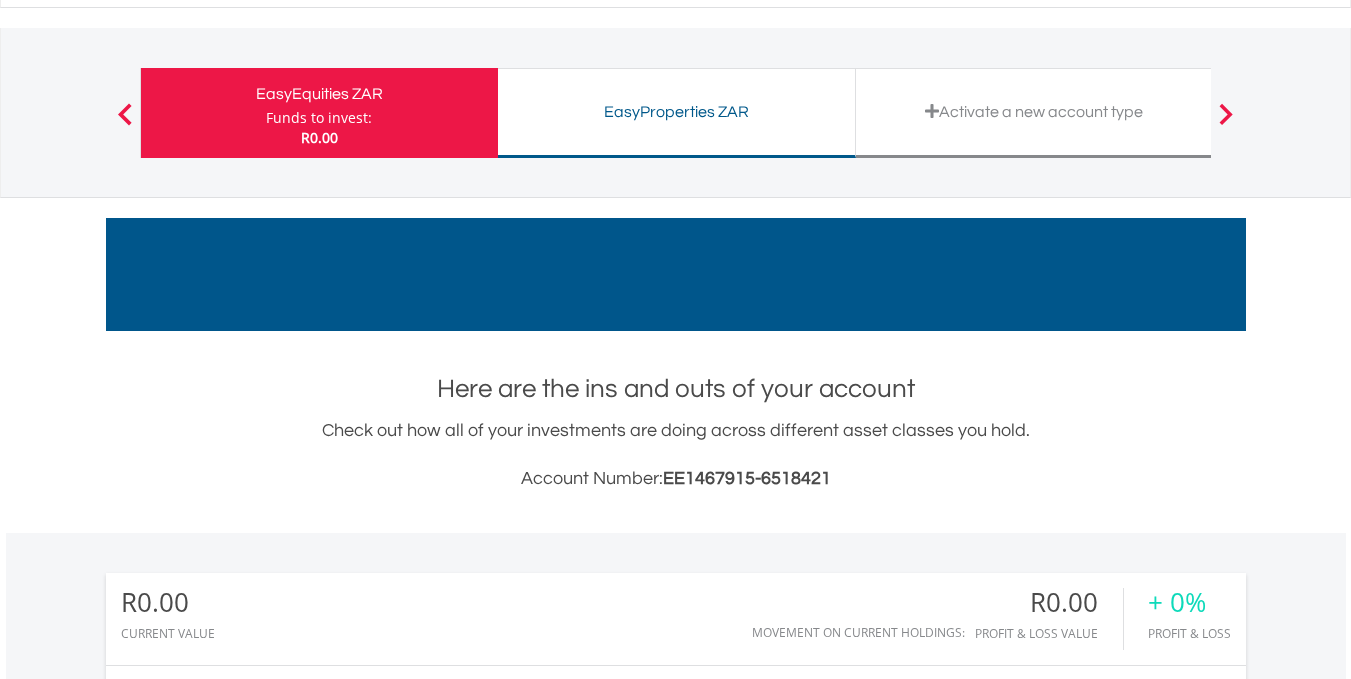 drag, startPoint x: 1365, startPoint y: 109, endPoint x: 1365, endPoint y: 162, distance: 53 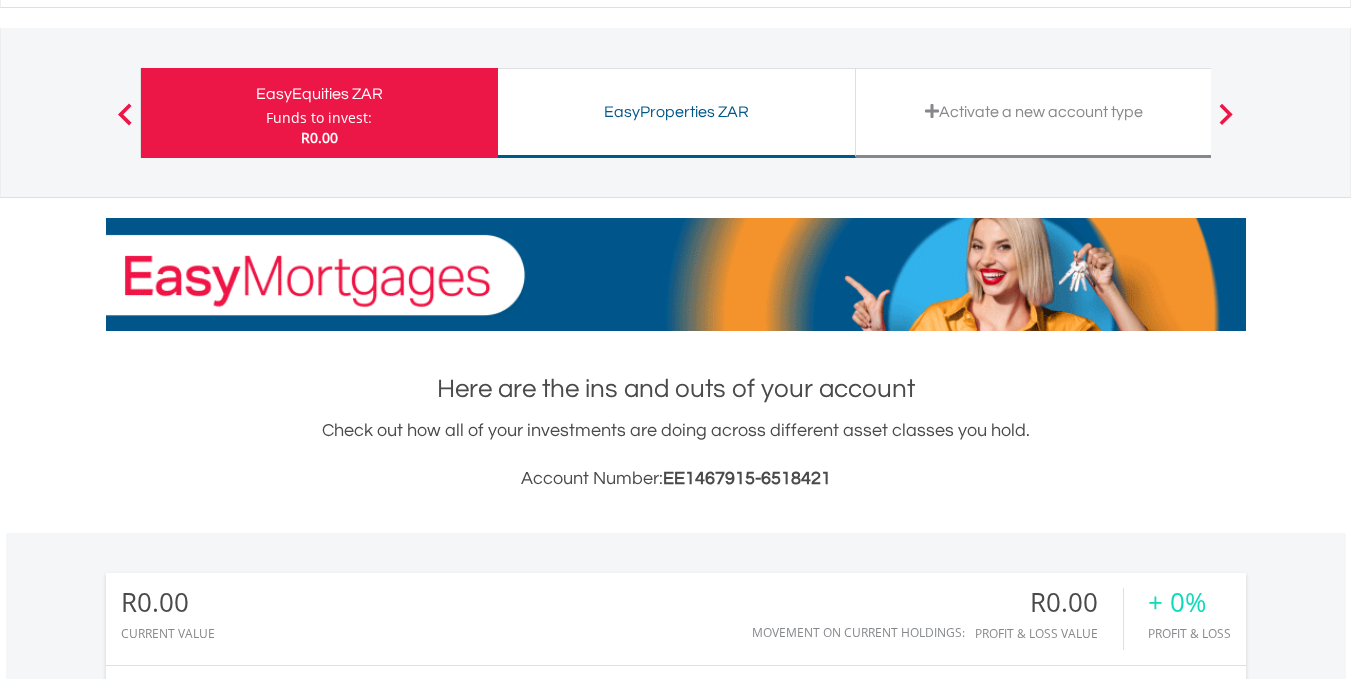 click on "My Investments
Invest Now
New Listings
Sell
My Recurring Investments
Pending Orders
Switch Unit Trusts
Vouchers
Buy a Voucher
Redeem a Voucher" at bounding box center [675, 765] 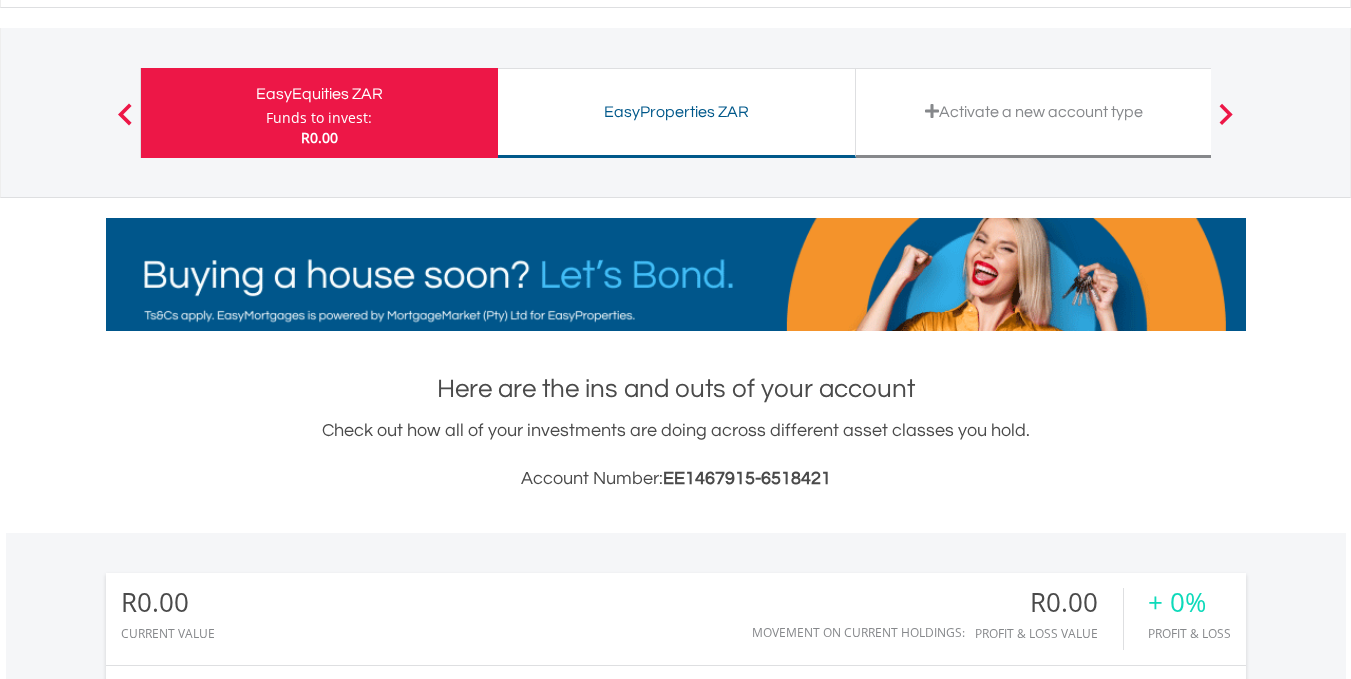 scroll, scrollTop: 999808, scrollLeft: 999620, axis: both 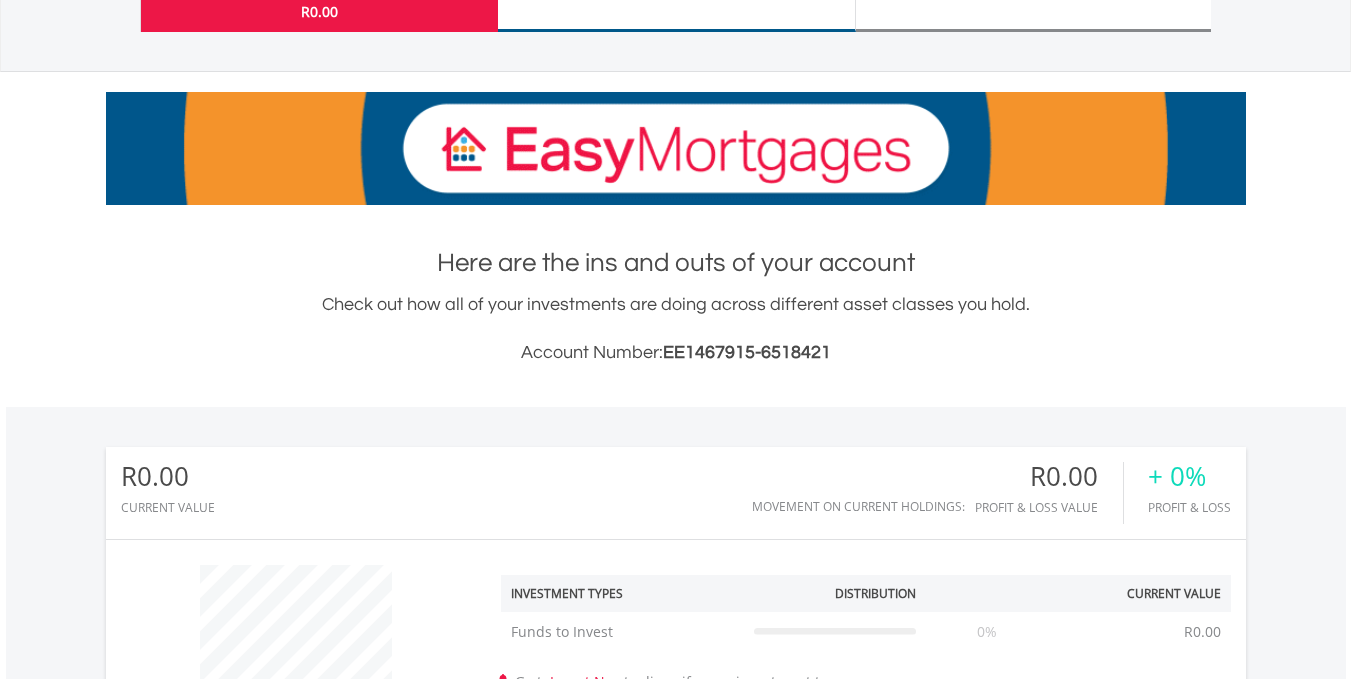 drag, startPoint x: 1346, startPoint y: 164, endPoint x: 1303, endPoint y: 12, distance: 157.96518 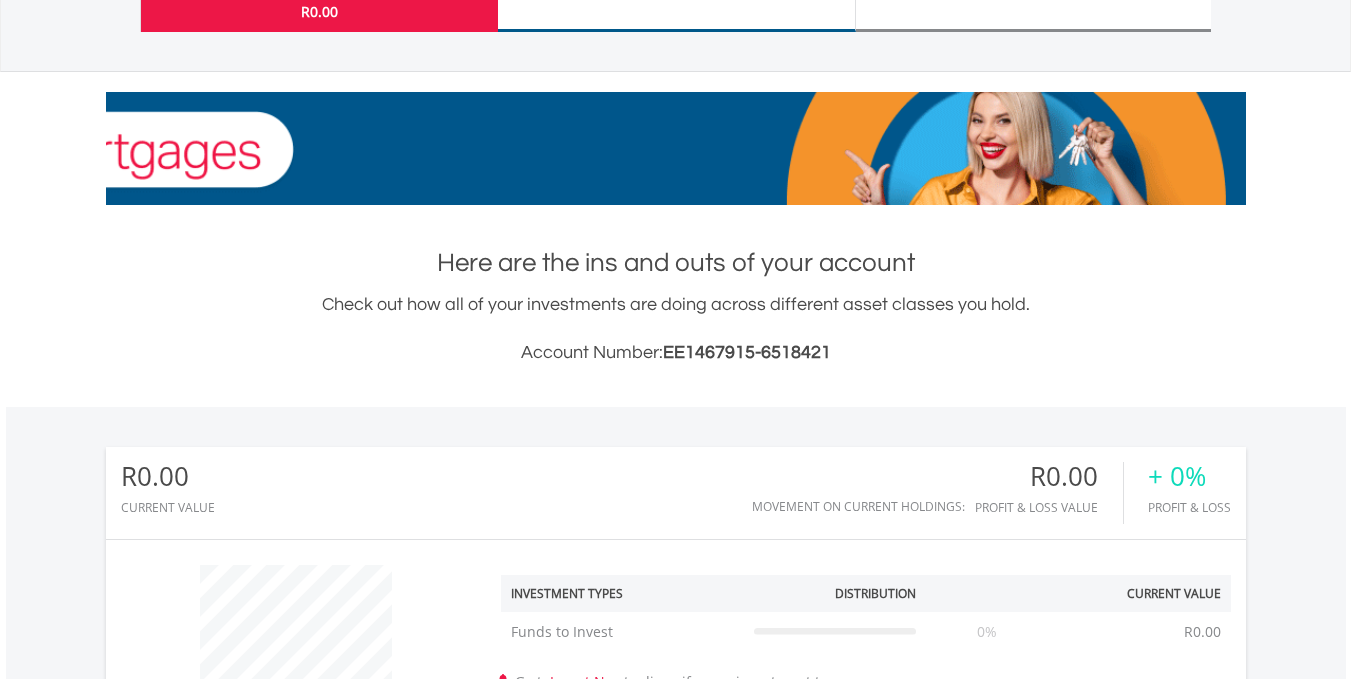 click on "My Investments
Invest Now
New Listings
Sell
My Recurring Investments
Pending Orders
Switch Unit Trusts
Vouchers
Buy a Voucher
Redeem a Voucher" at bounding box center [675, -4] 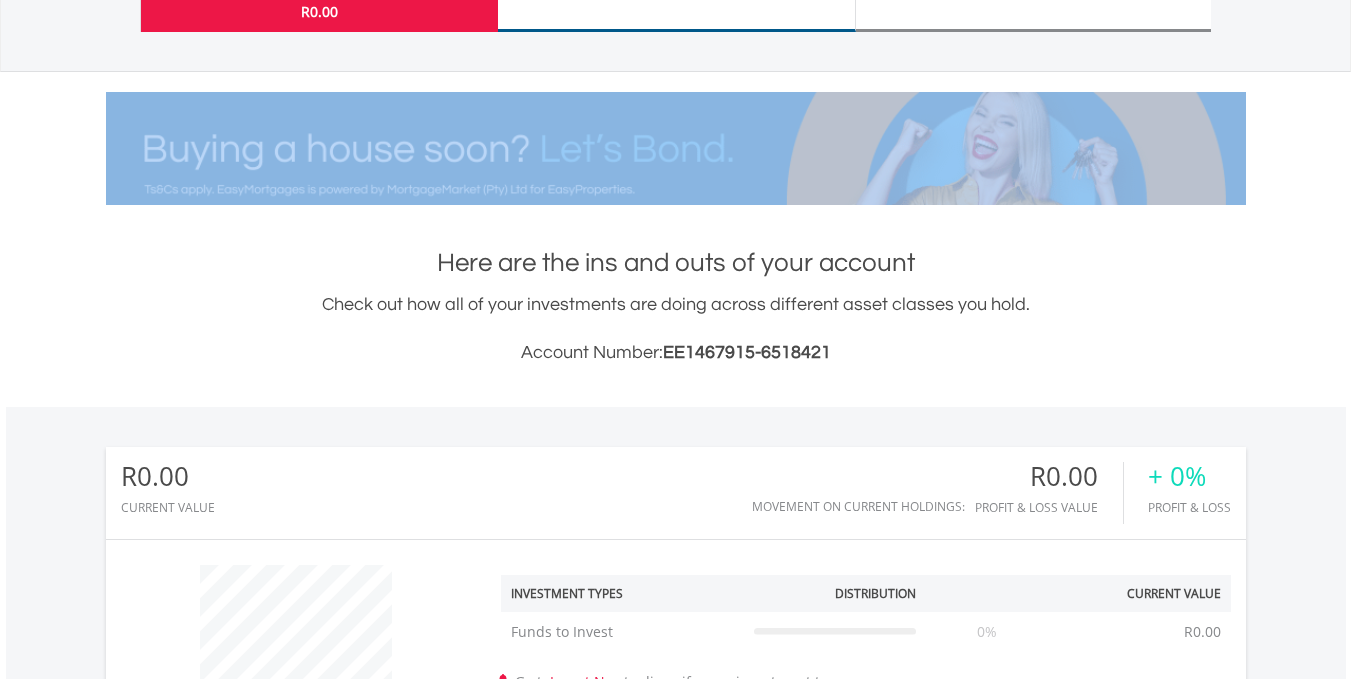 scroll, scrollTop: 199, scrollLeft: 0, axis: vertical 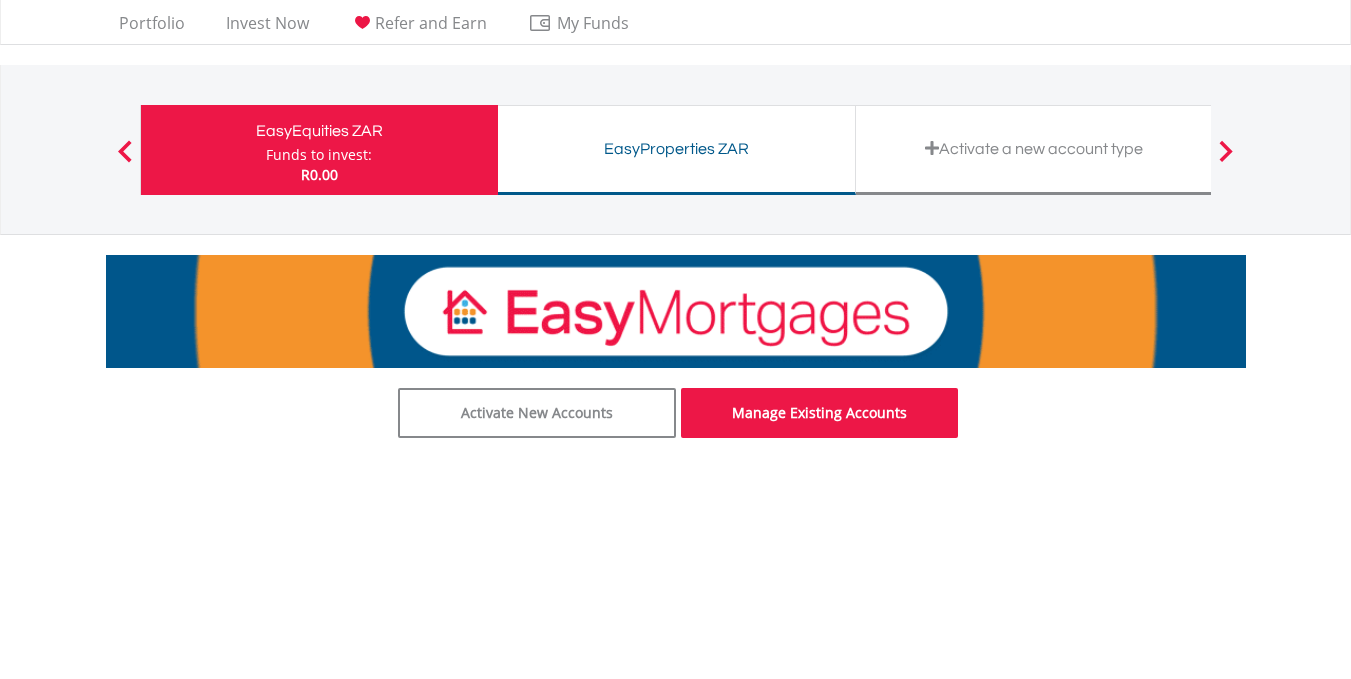click on "Manage Existing Accounts" at bounding box center [820, 413] 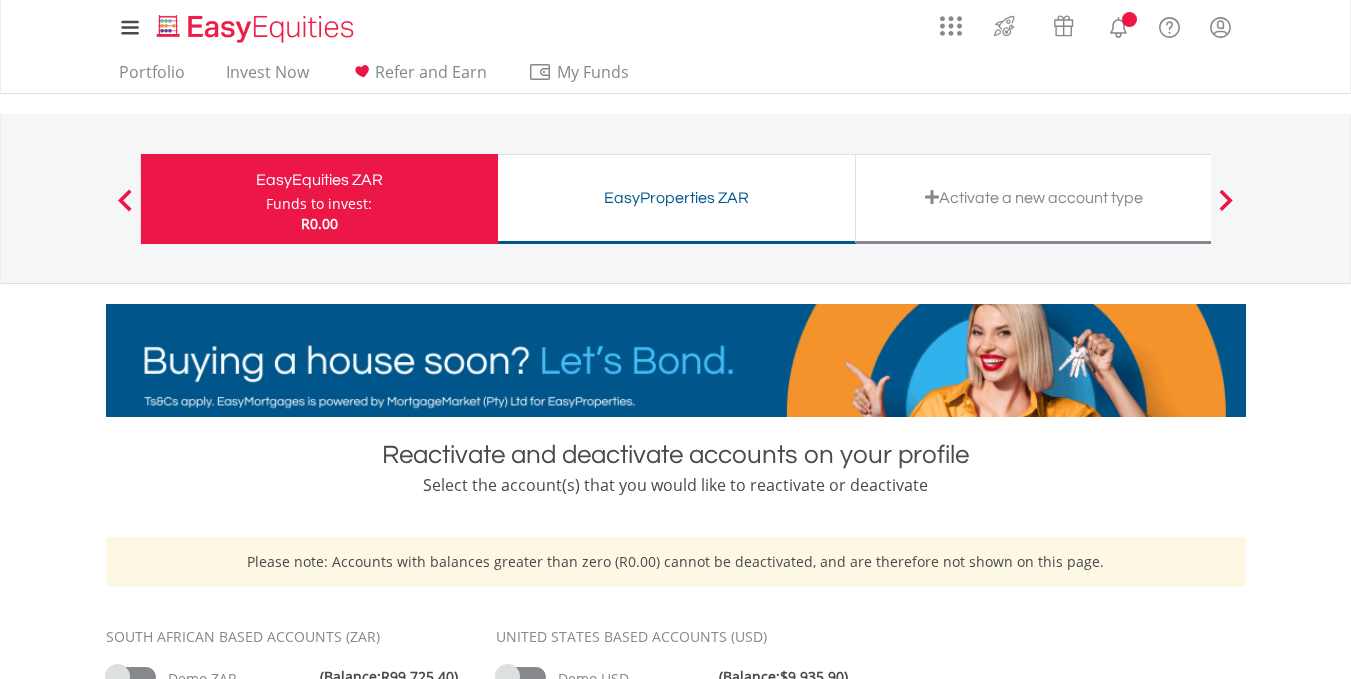 scroll, scrollTop: 0, scrollLeft: 0, axis: both 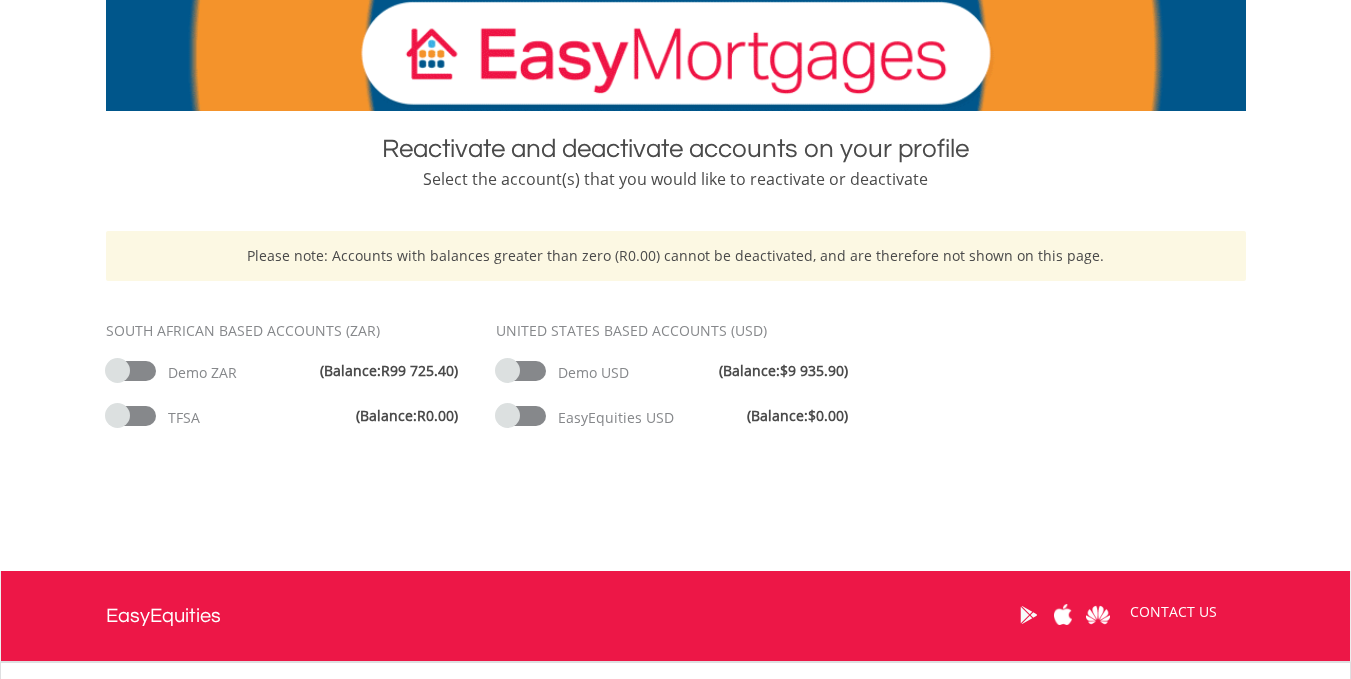 click at bounding box center [521, 371] 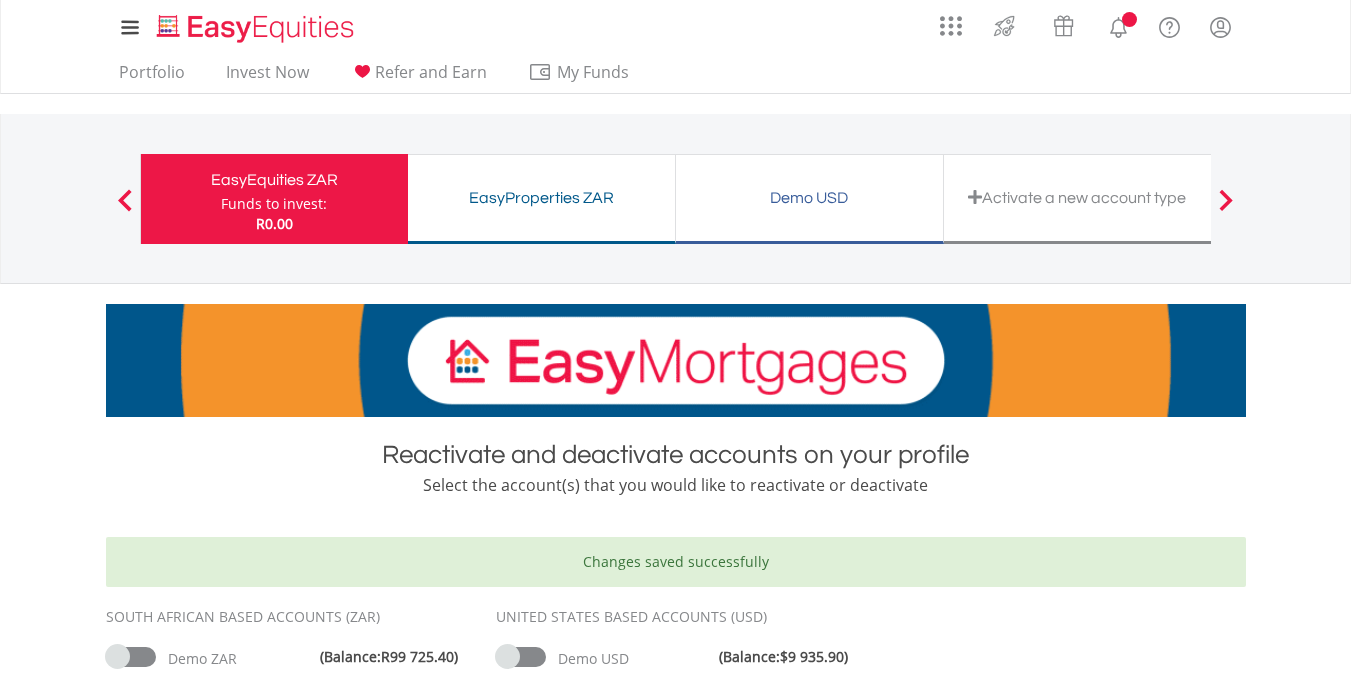 scroll, scrollTop: 0, scrollLeft: 0, axis: both 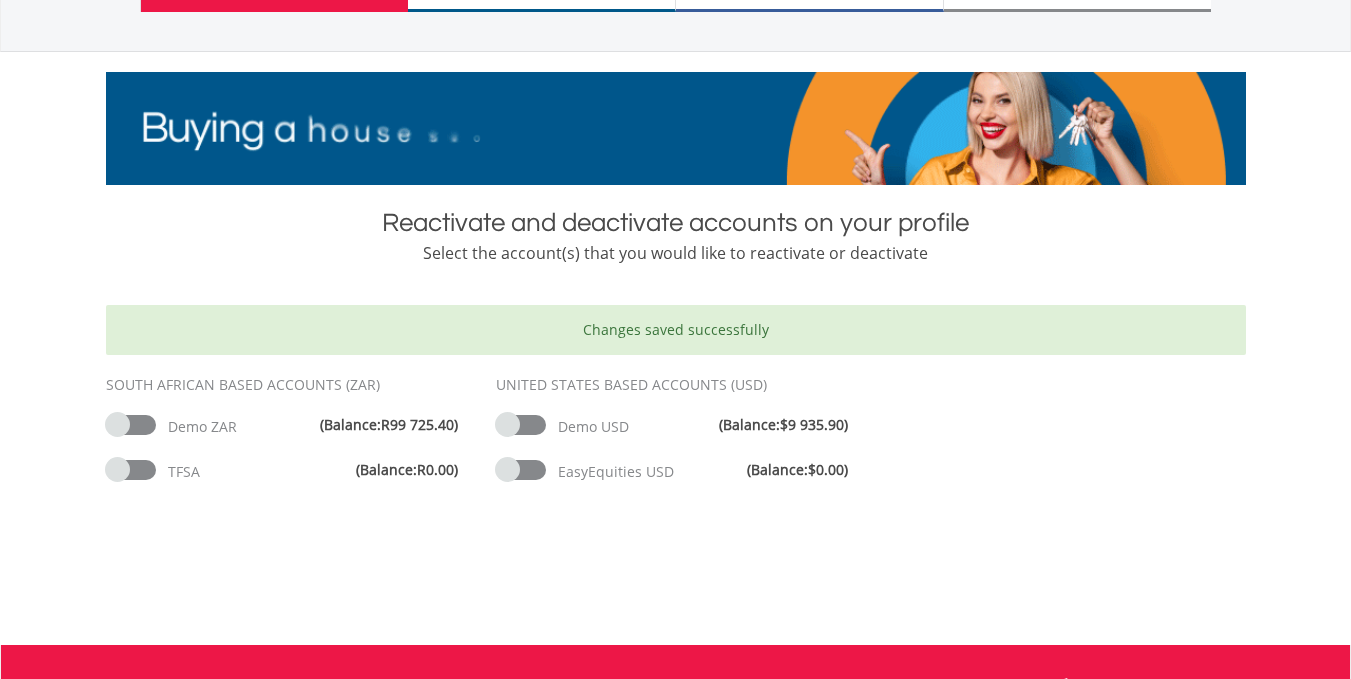 click at bounding box center [521, 470] 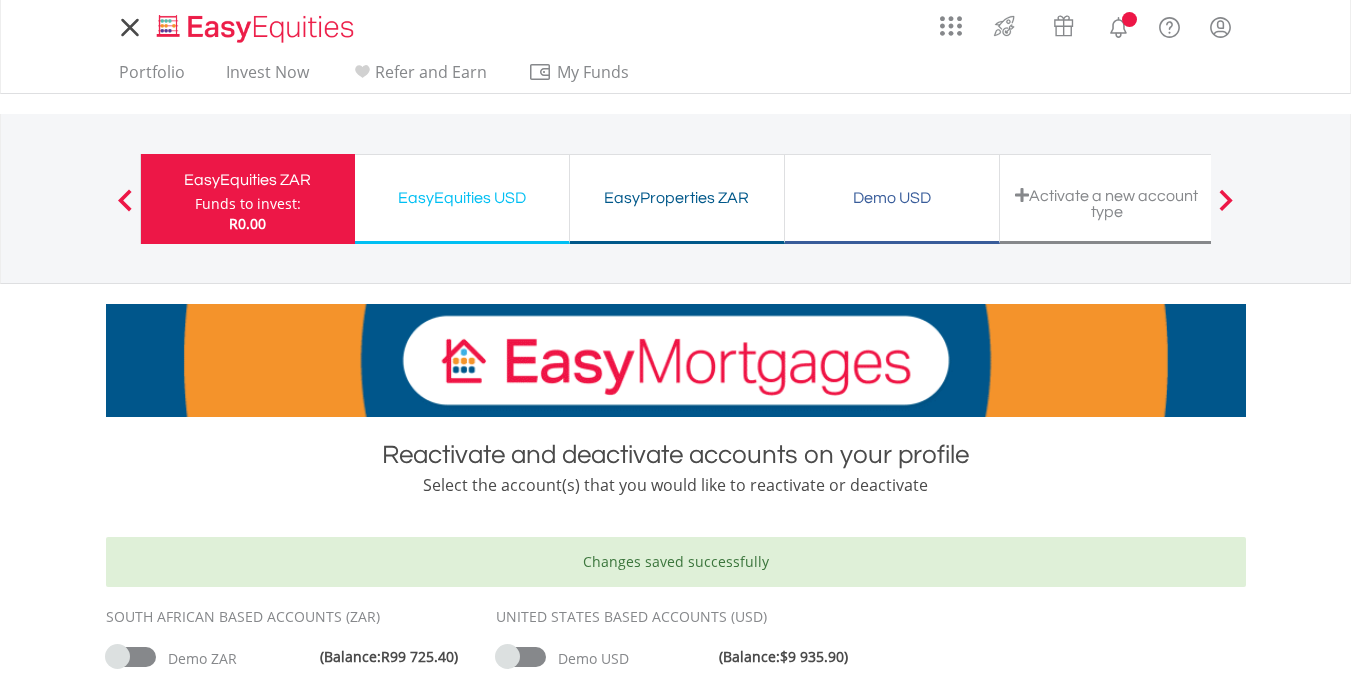scroll, scrollTop: 0, scrollLeft: 0, axis: both 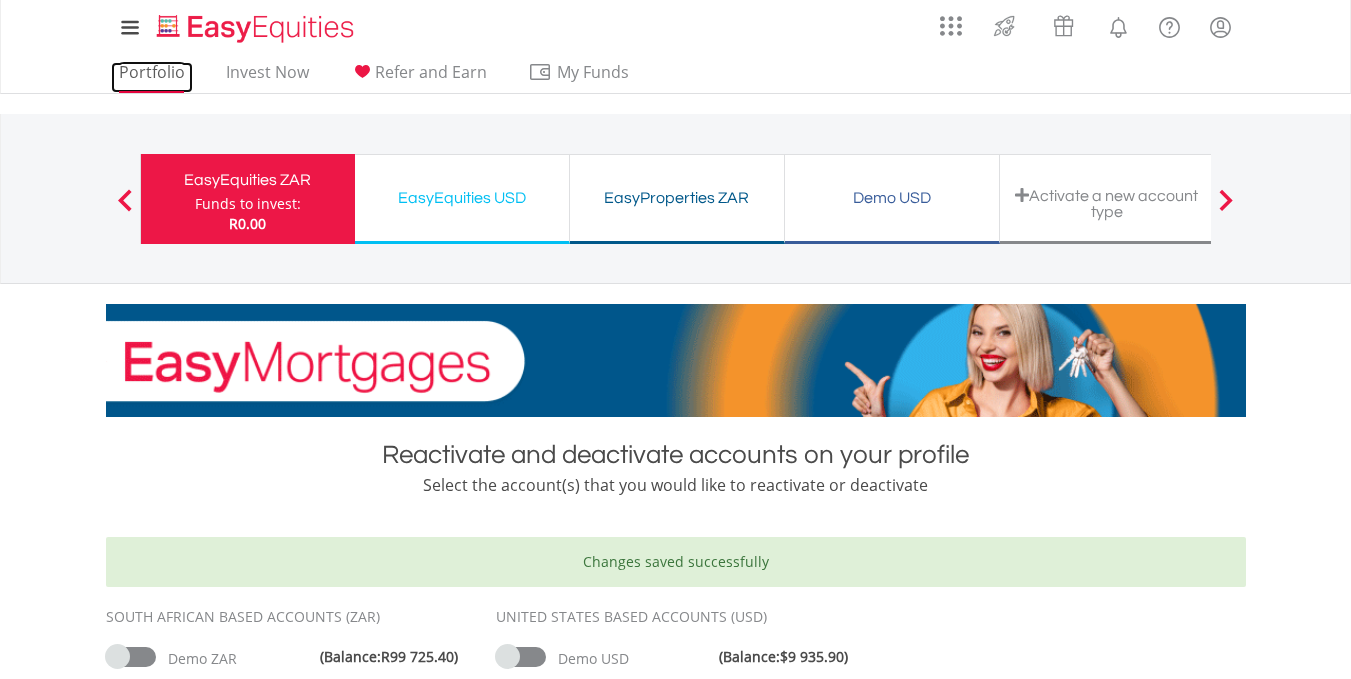 click on "Portfolio" at bounding box center [152, 77] 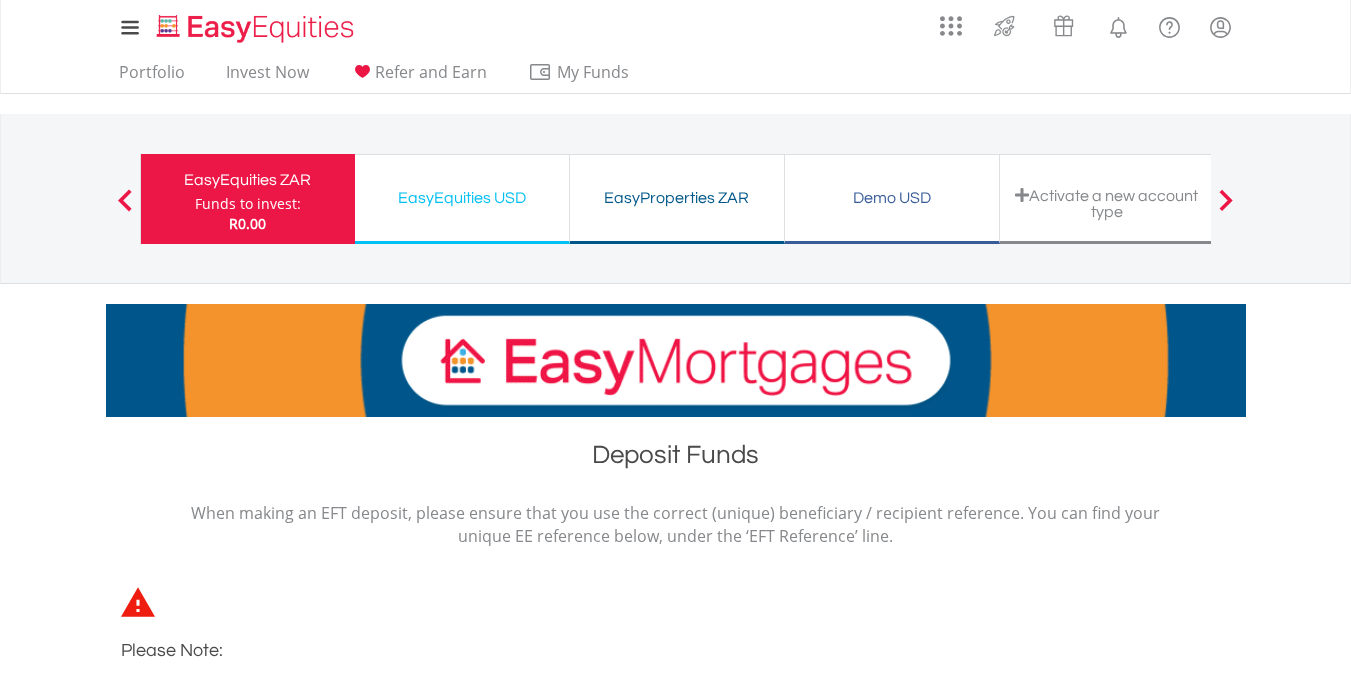 scroll, scrollTop: 0, scrollLeft: 0, axis: both 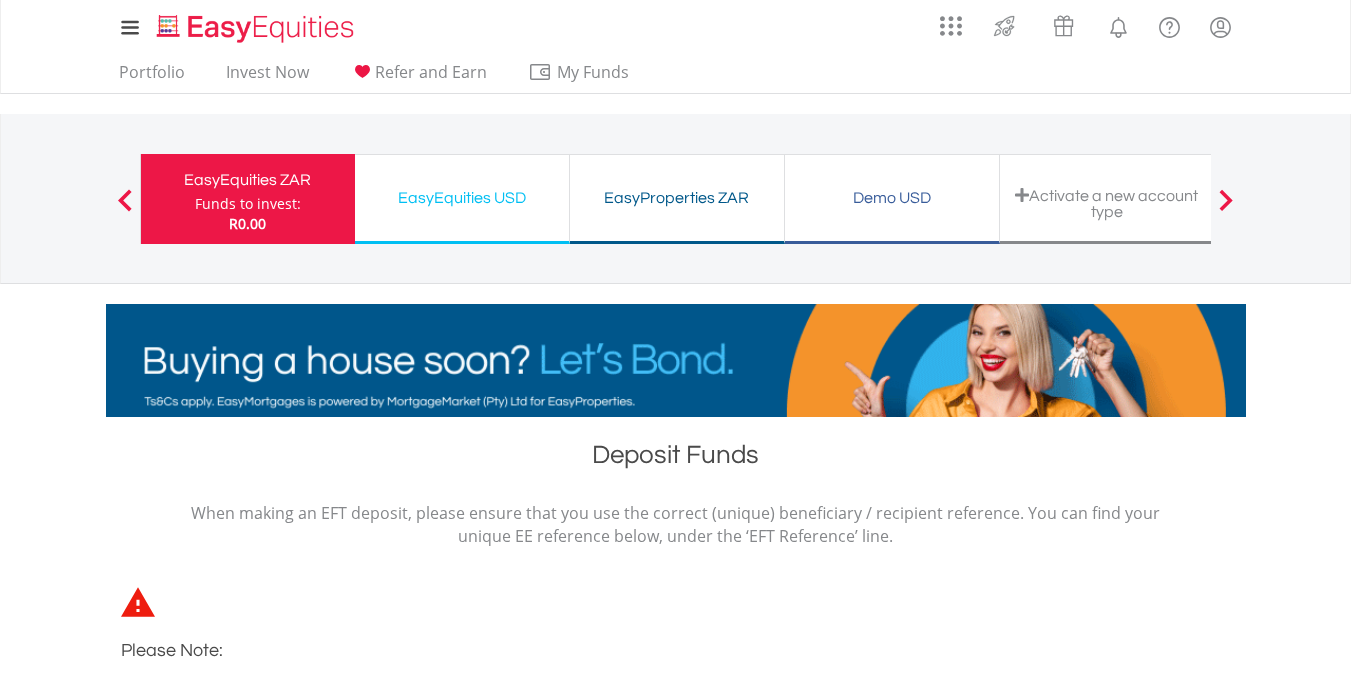 click on "EasyEquities USD" at bounding box center [462, 198] 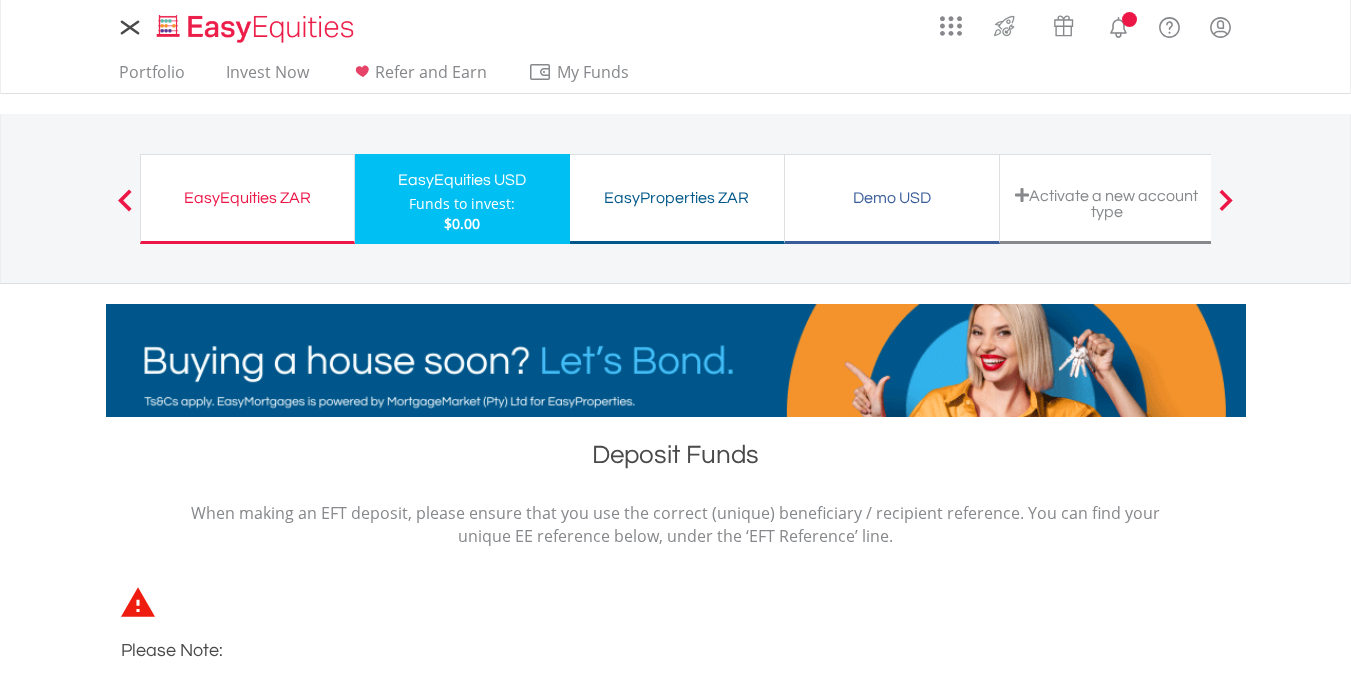 scroll, scrollTop: 0, scrollLeft: 0, axis: both 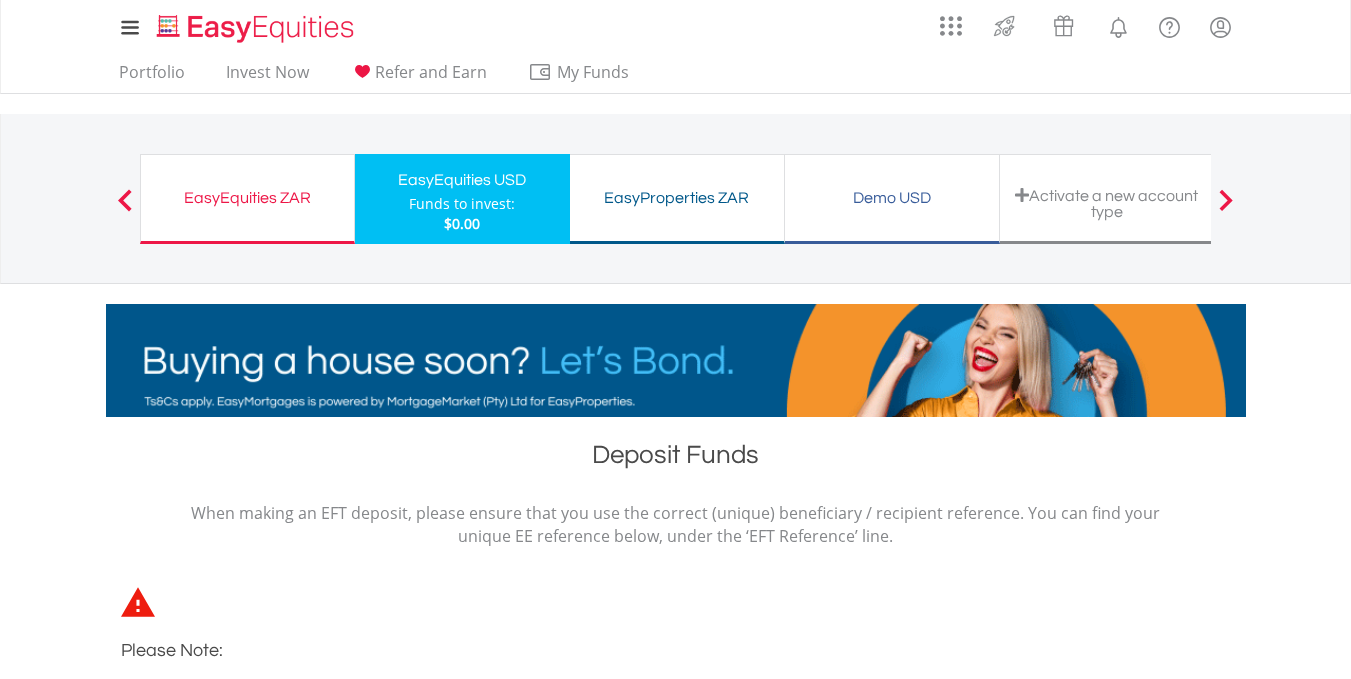 click on "Demo USD" at bounding box center (892, 198) 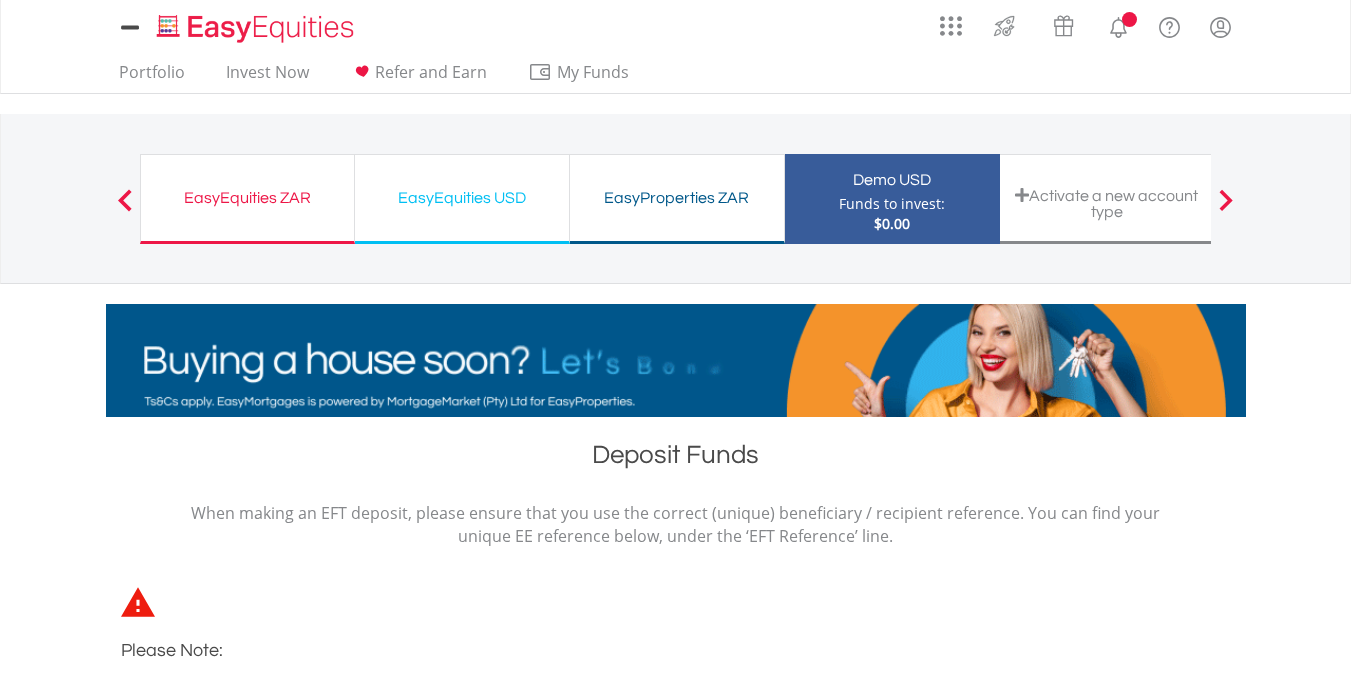 scroll, scrollTop: 0, scrollLeft: 0, axis: both 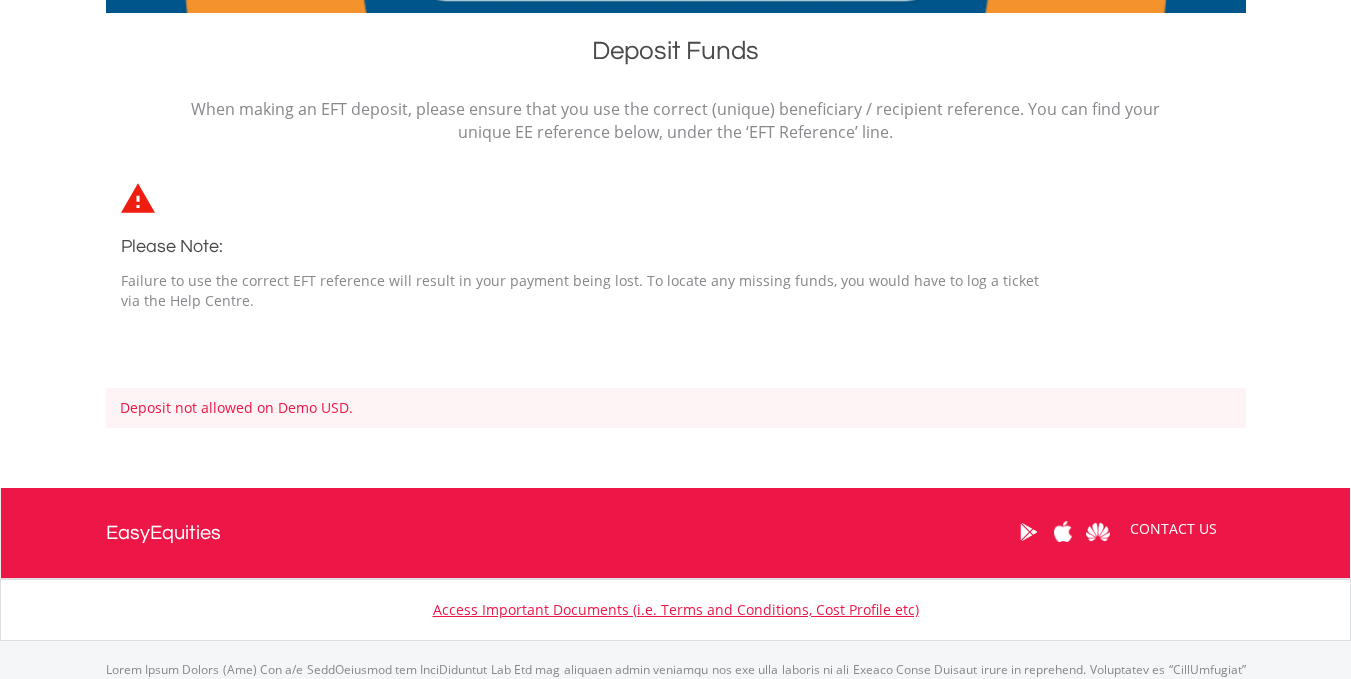click on "Deposit not allowed on Demo USD." at bounding box center (676, 408) 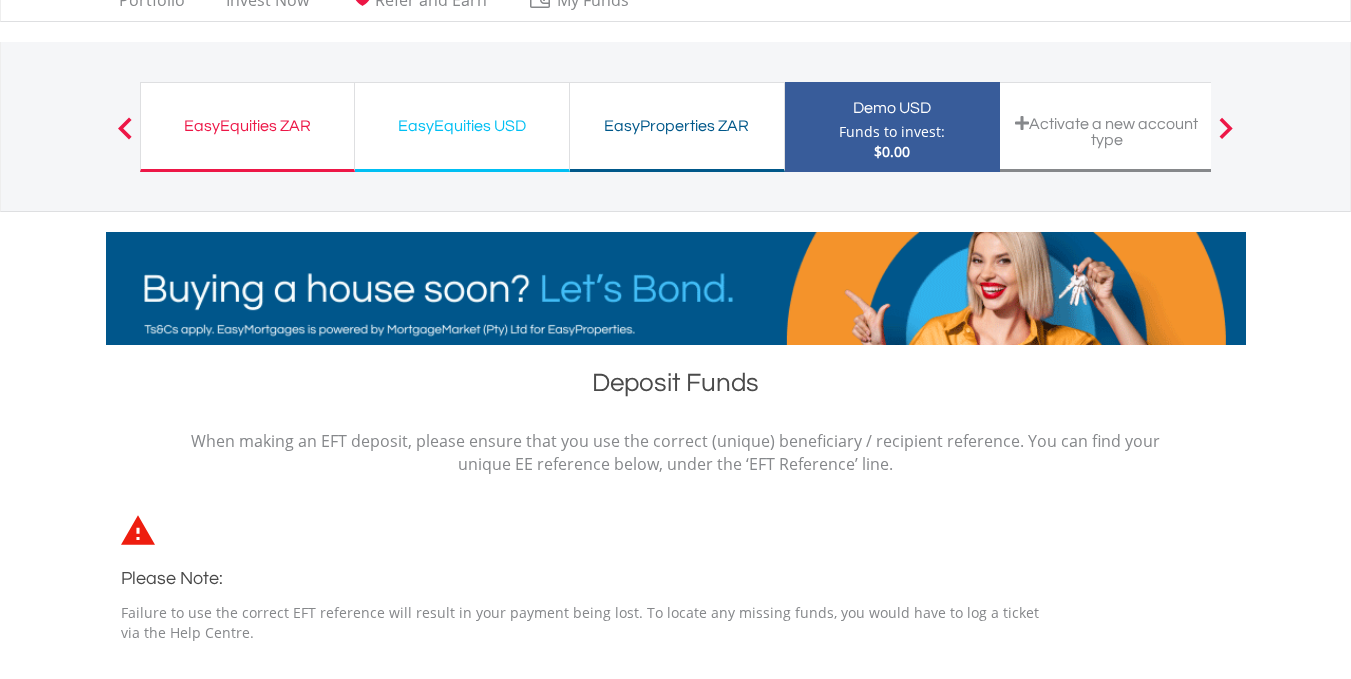 scroll, scrollTop: 70, scrollLeft: 0, axis: vertical 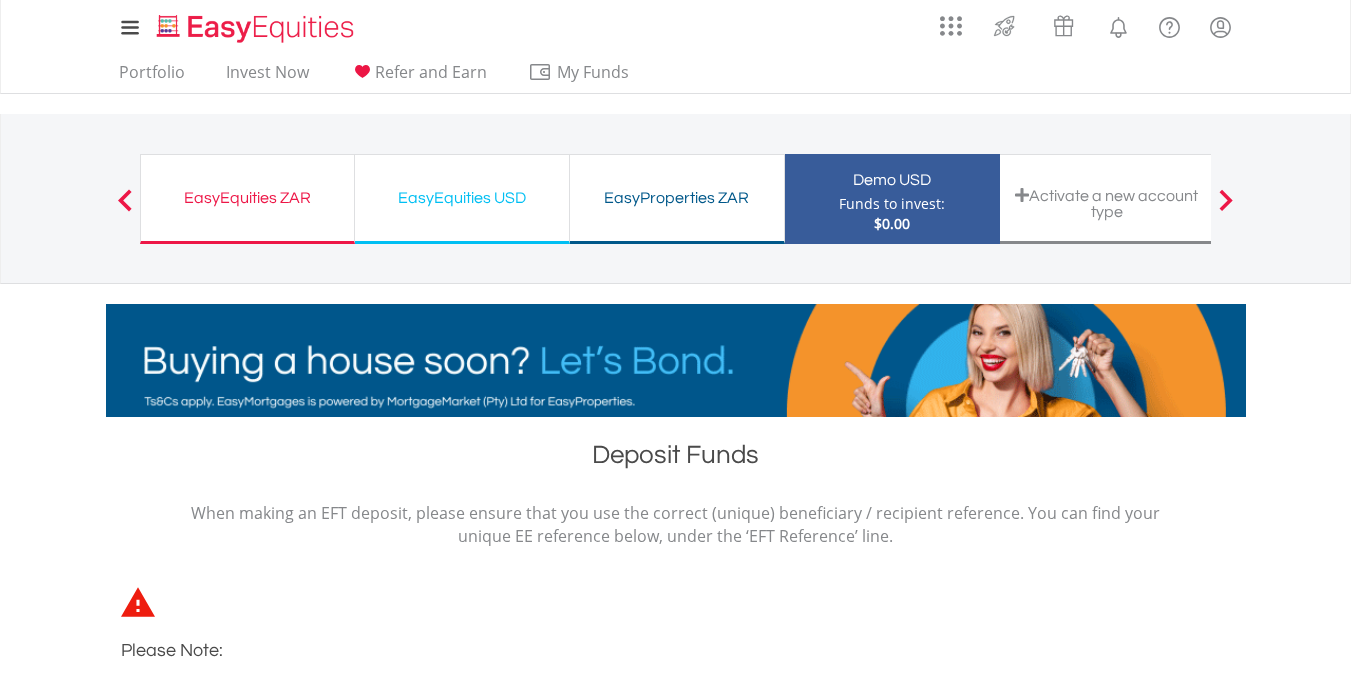 drag, startPoint x: 901, startPoint y: 219, endPoint x: 679, endPoint y: 481, distance: 343.40646 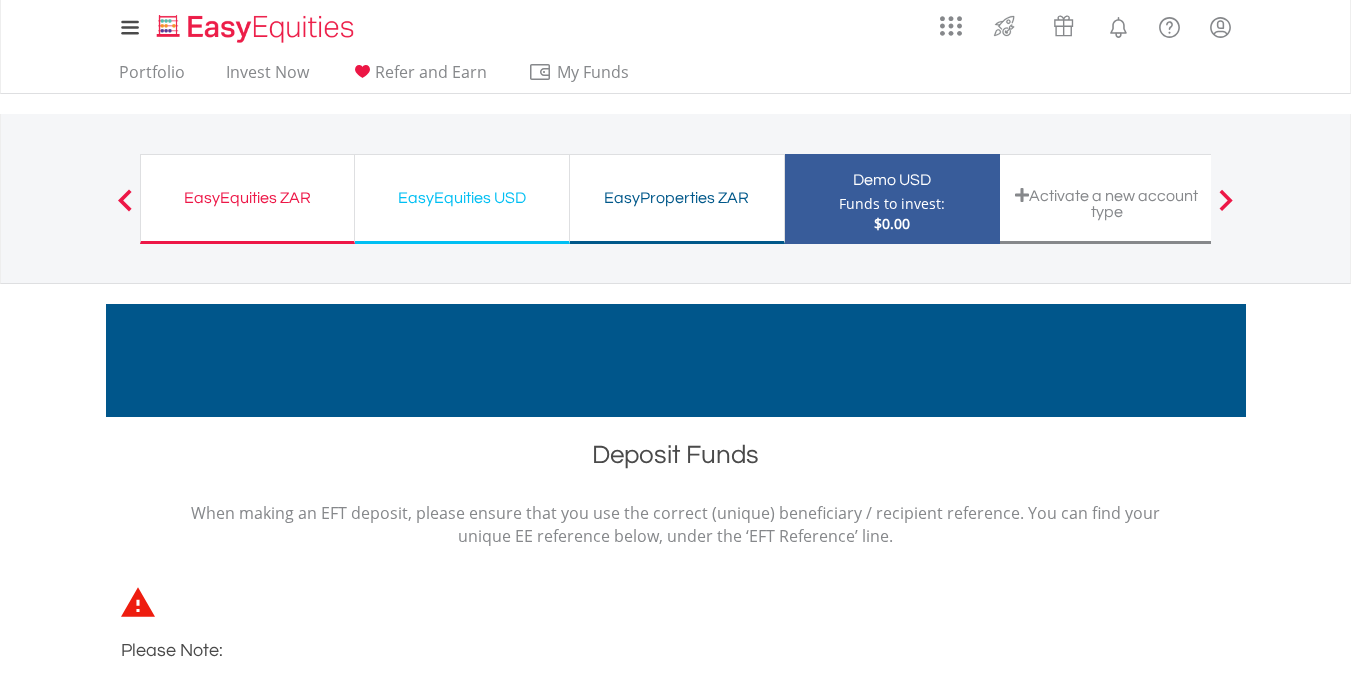 click on "Deposit Funds" at bounding box center (676, 459) 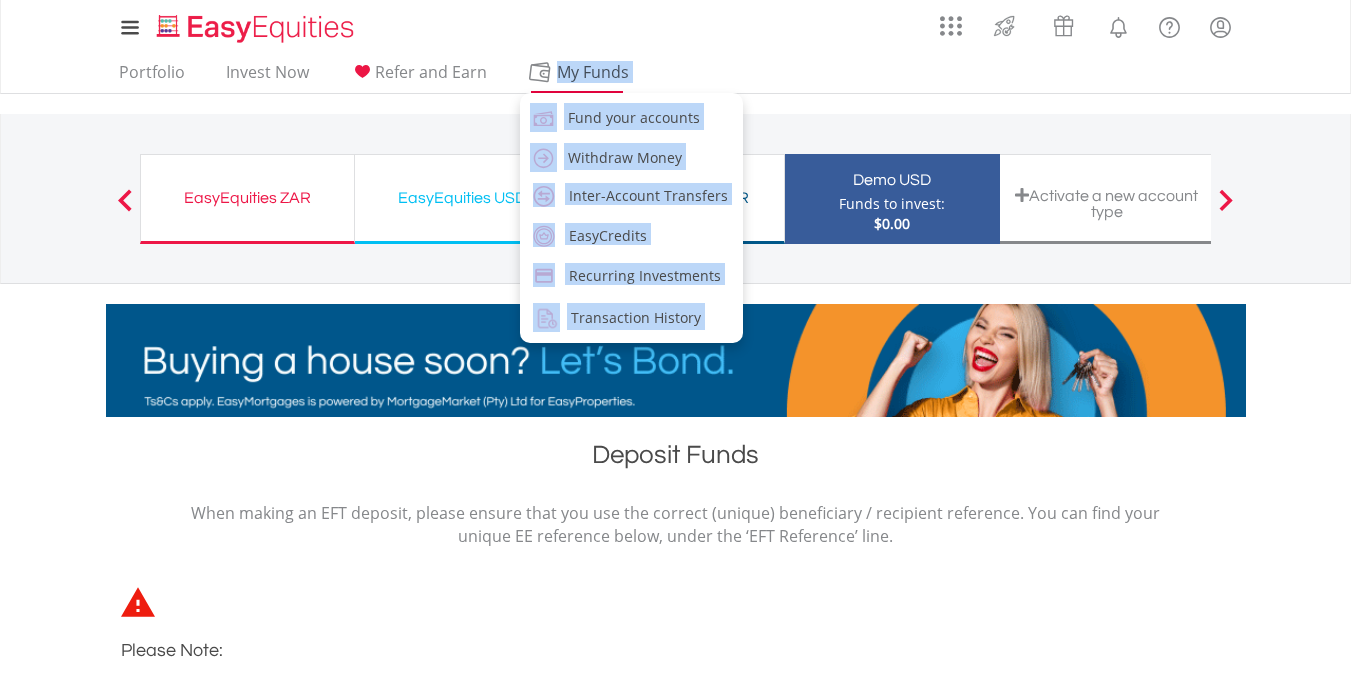drag, startPoint x: 585, startPoint y: 114, endPoint x: 560, endPoint y: 63, distance: 56.797886 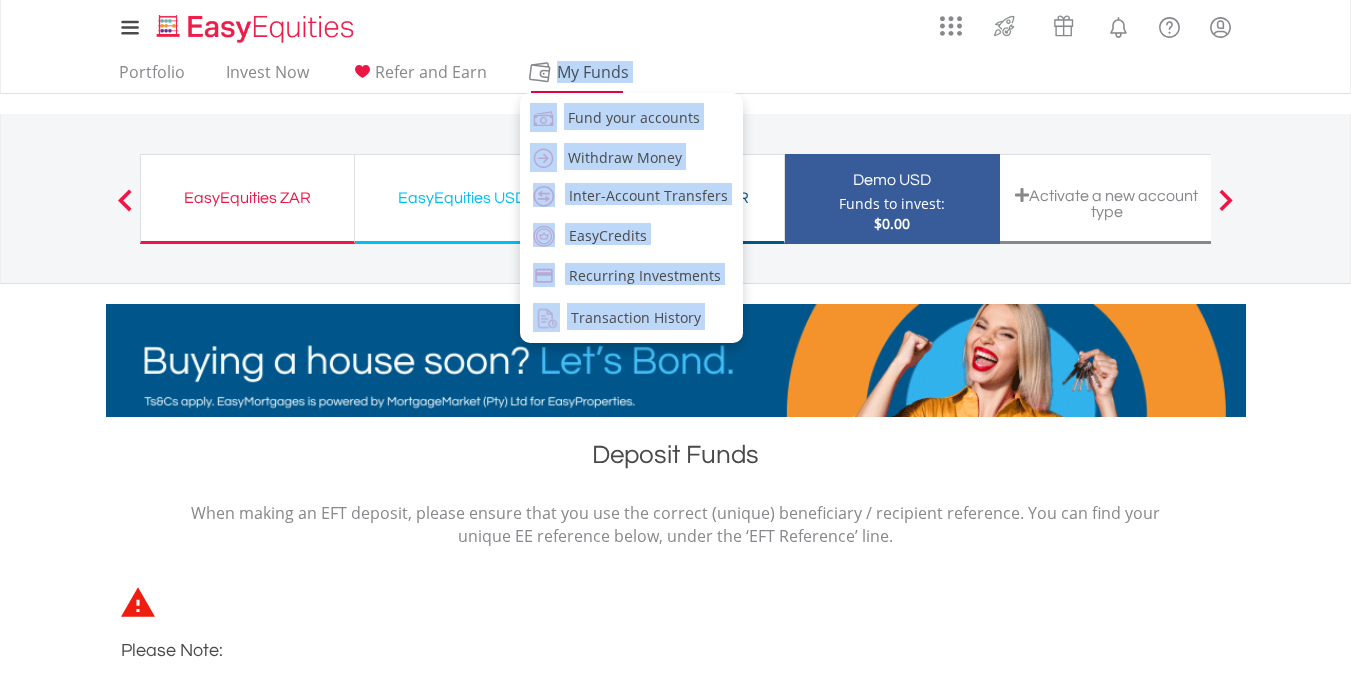 click on "My Investments
Invest Now
New Listings
Sell
My Recurring Investments
Pending Orders
Vouchers
Buy a Voucher
Redeem a Voucher
Account Management
Add and Manage Accounts" at bounding box center [675, 208] 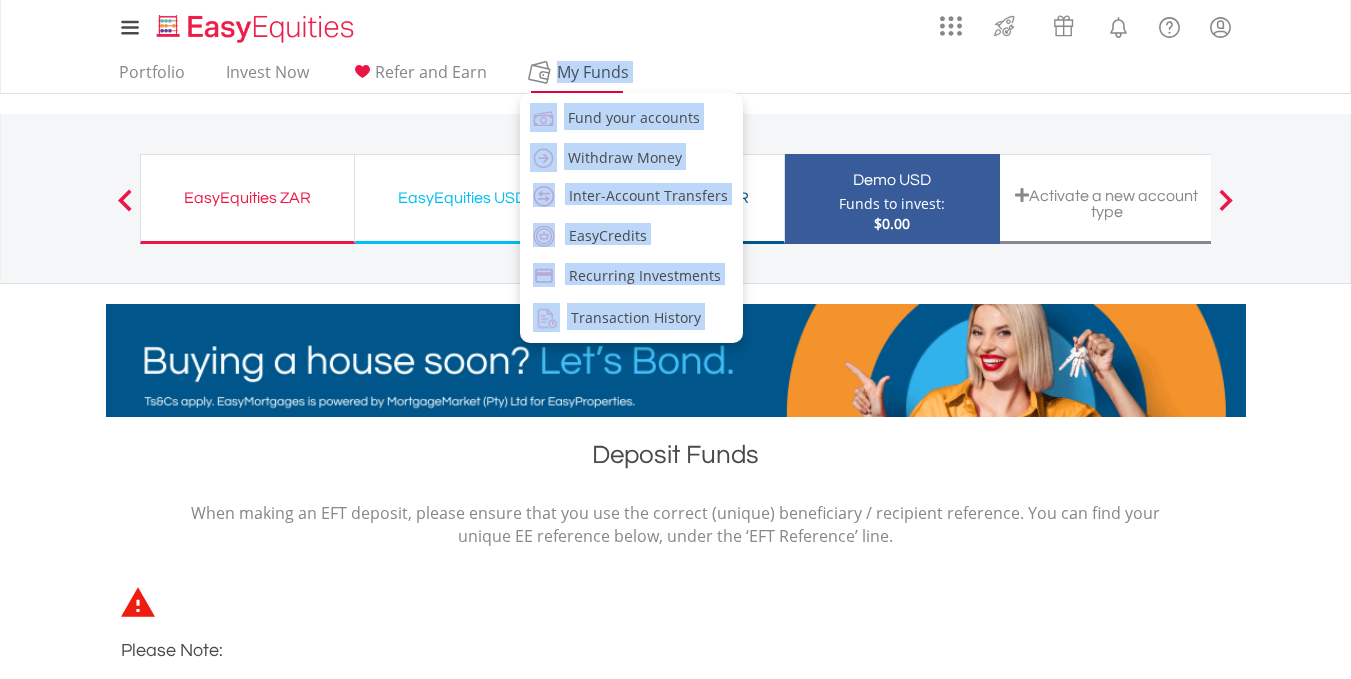 click on "My Funds" at bounding box center (593, 72) 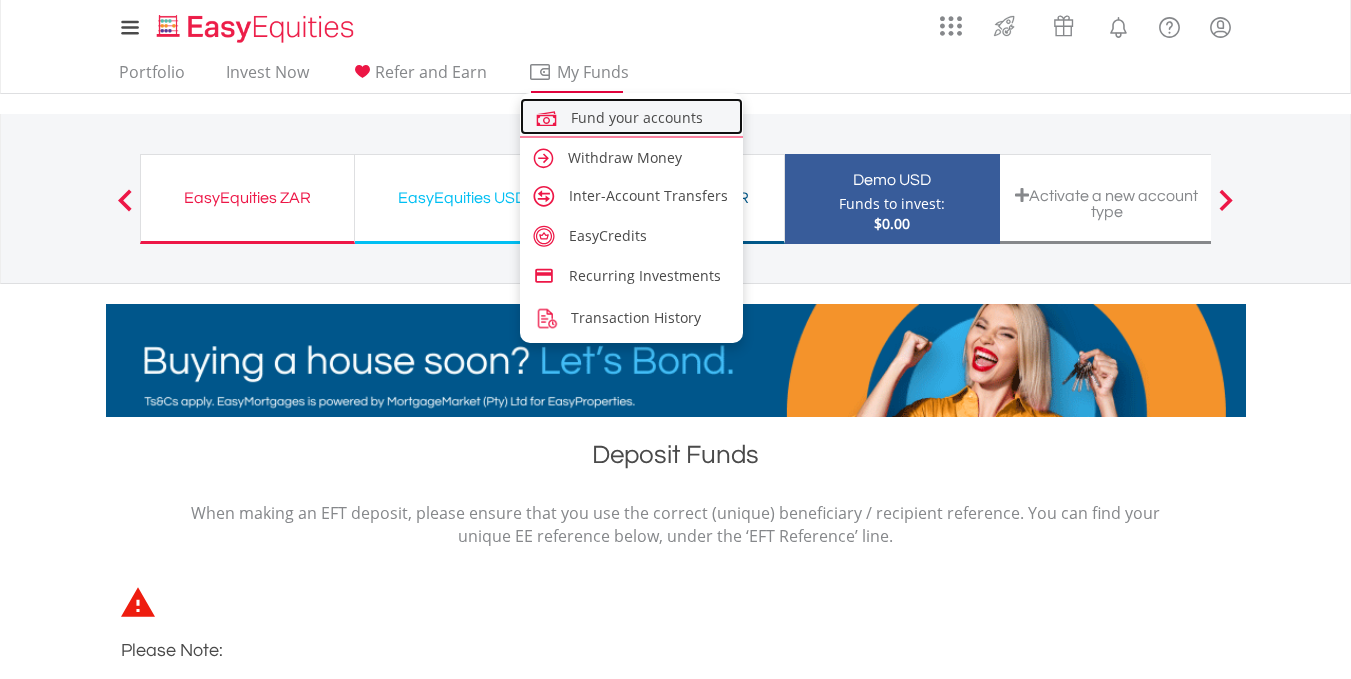 click on "Fund your accounts" at bounding box center (637, 117) 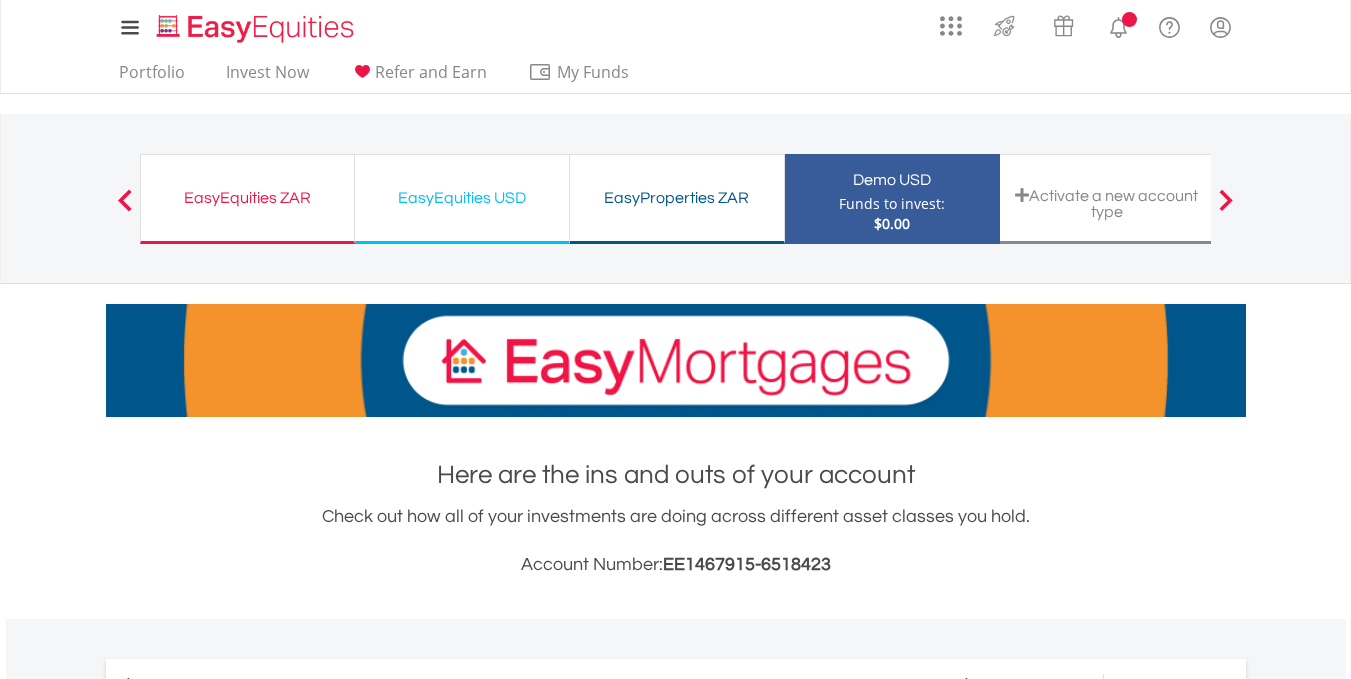 scroll, scrollTop: 402, scrollLeft: 0, axis: vertical 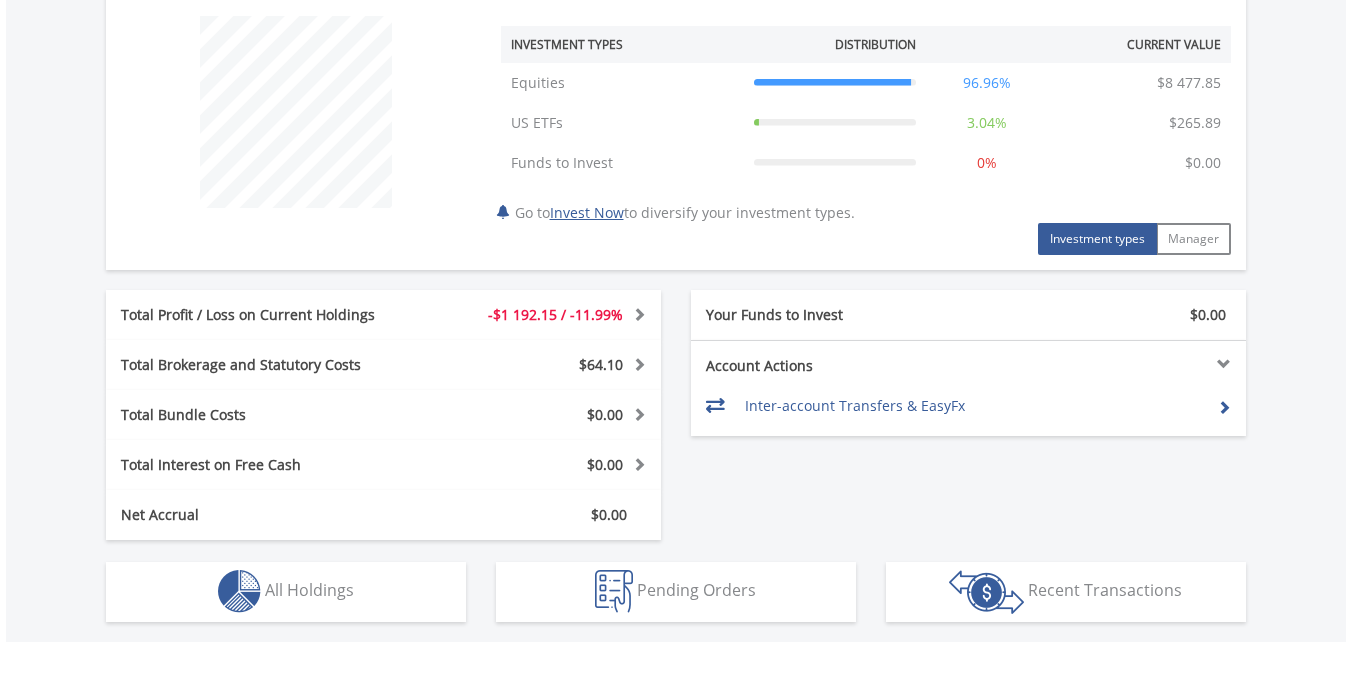 click on "Inter-account Transfers & EasyFx" at bounding box center [973, 406] 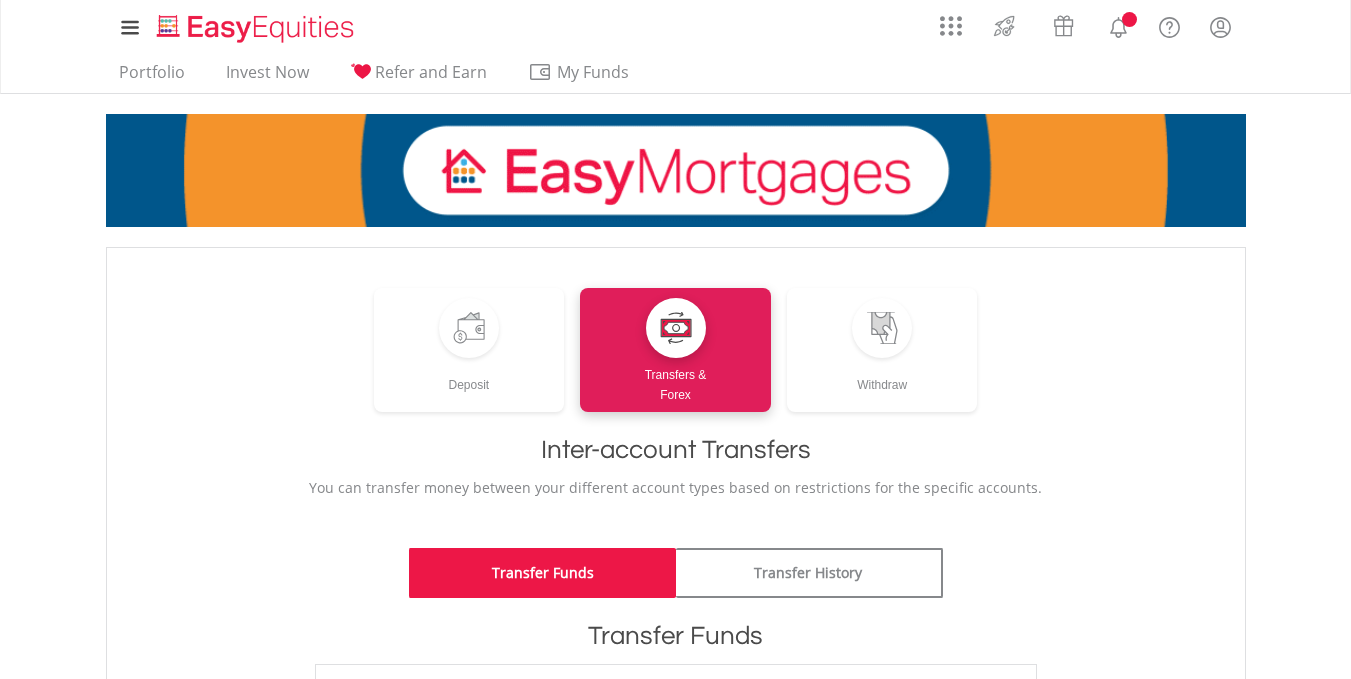 scroll, scrollTop: 0, scrollLeft: 0, axis: both 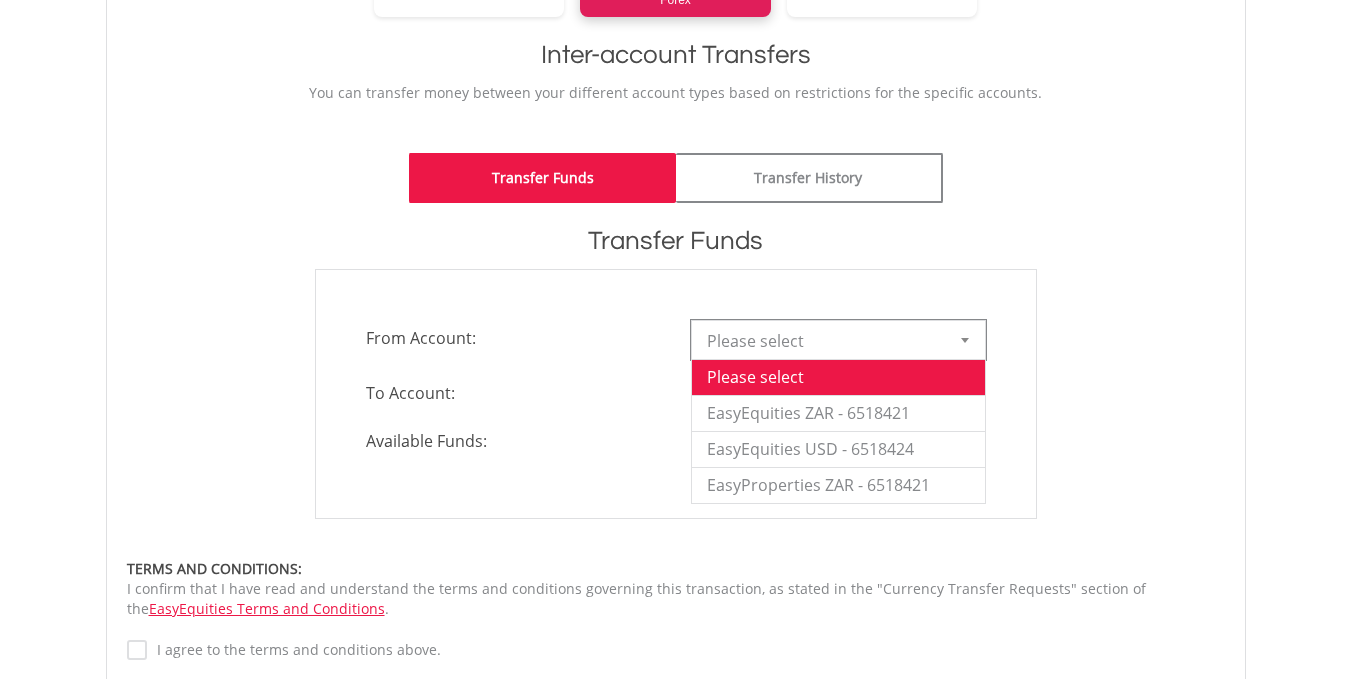 click on "Please select" at bounding box center [823, 341] 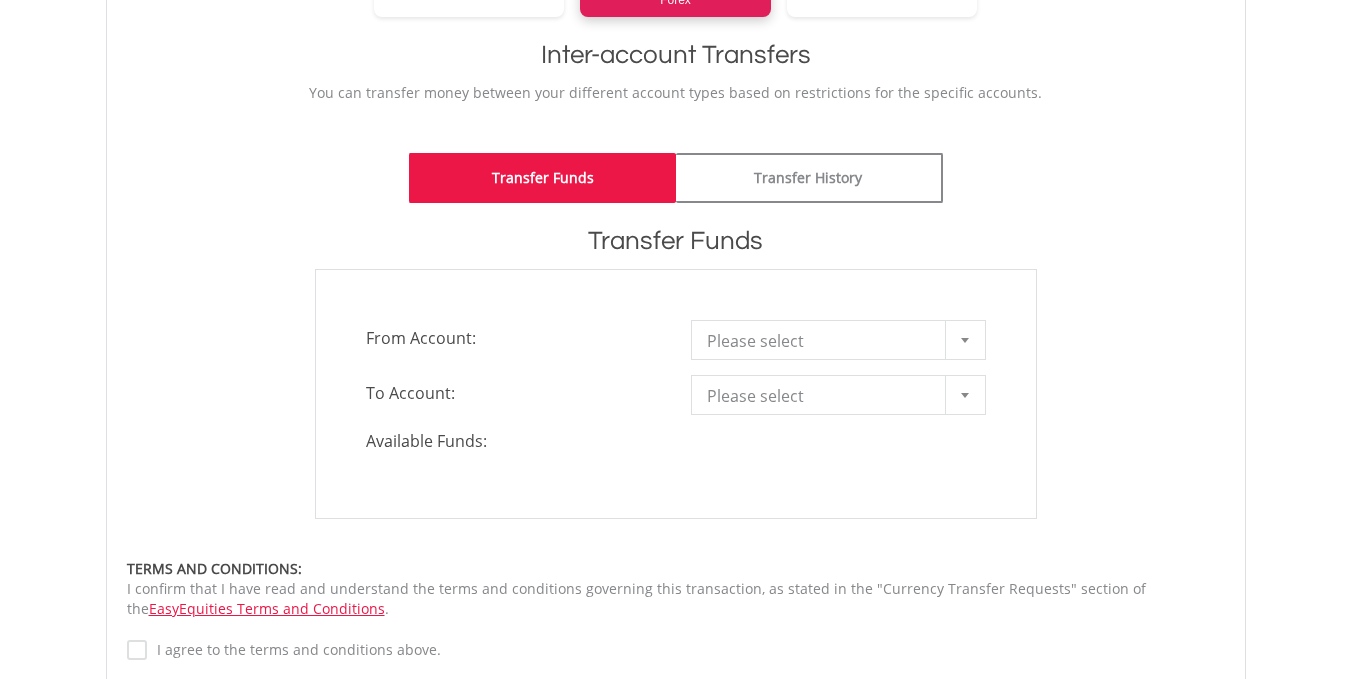 click on "**********" at bounding box center (676, 394) 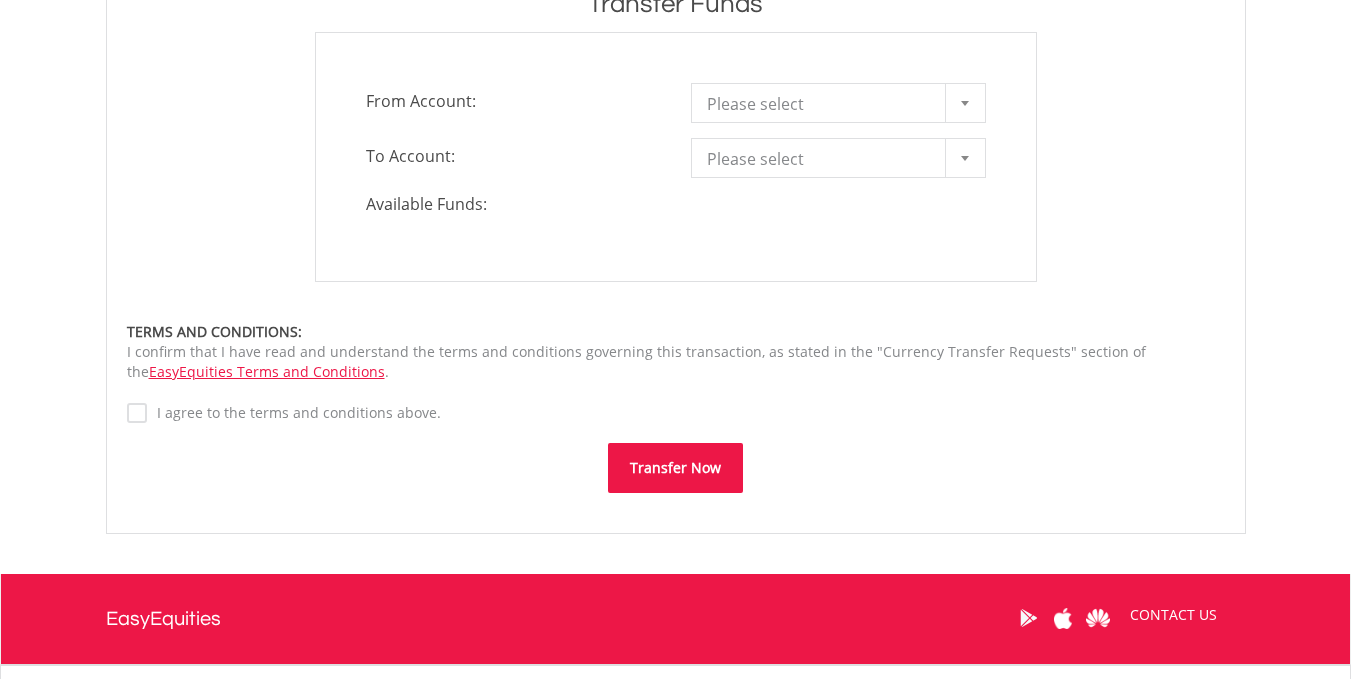 scroll, scrollTop: 14, scrollLeft: 0, axis: vertical 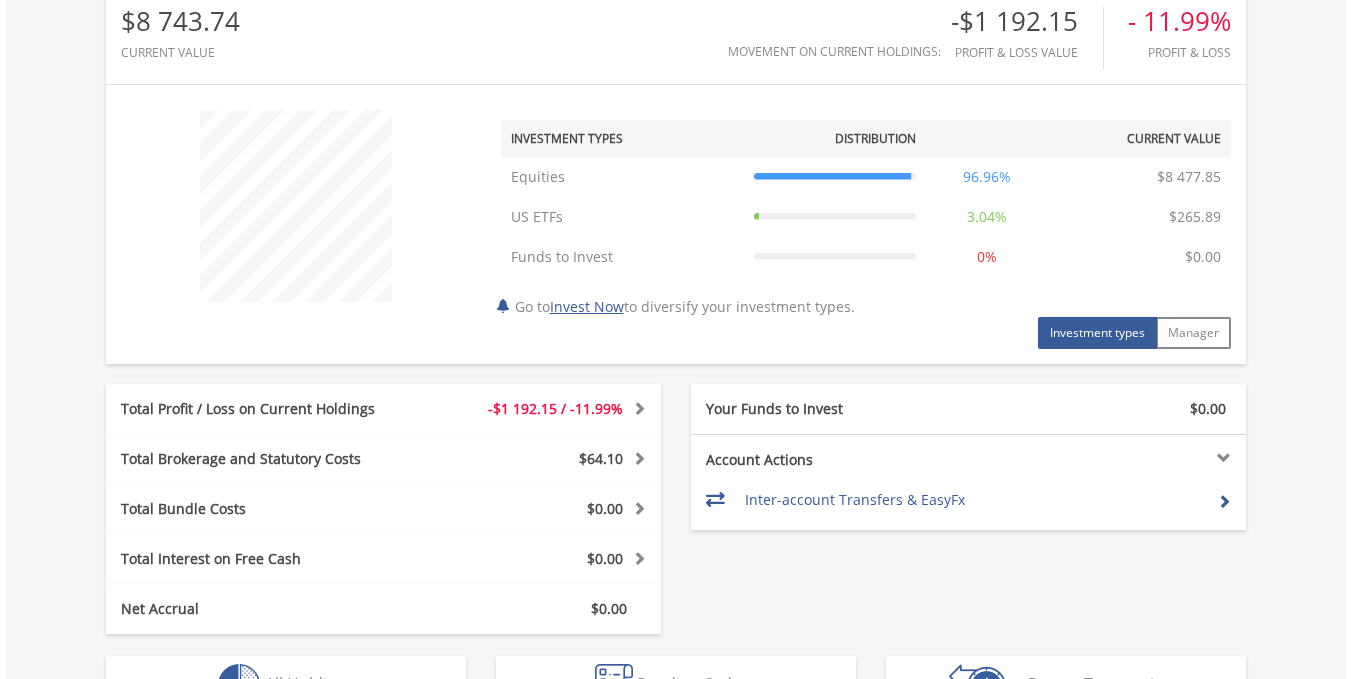 click on "-$1 192.15 / -11.99%" at bounding box center [555, 408] 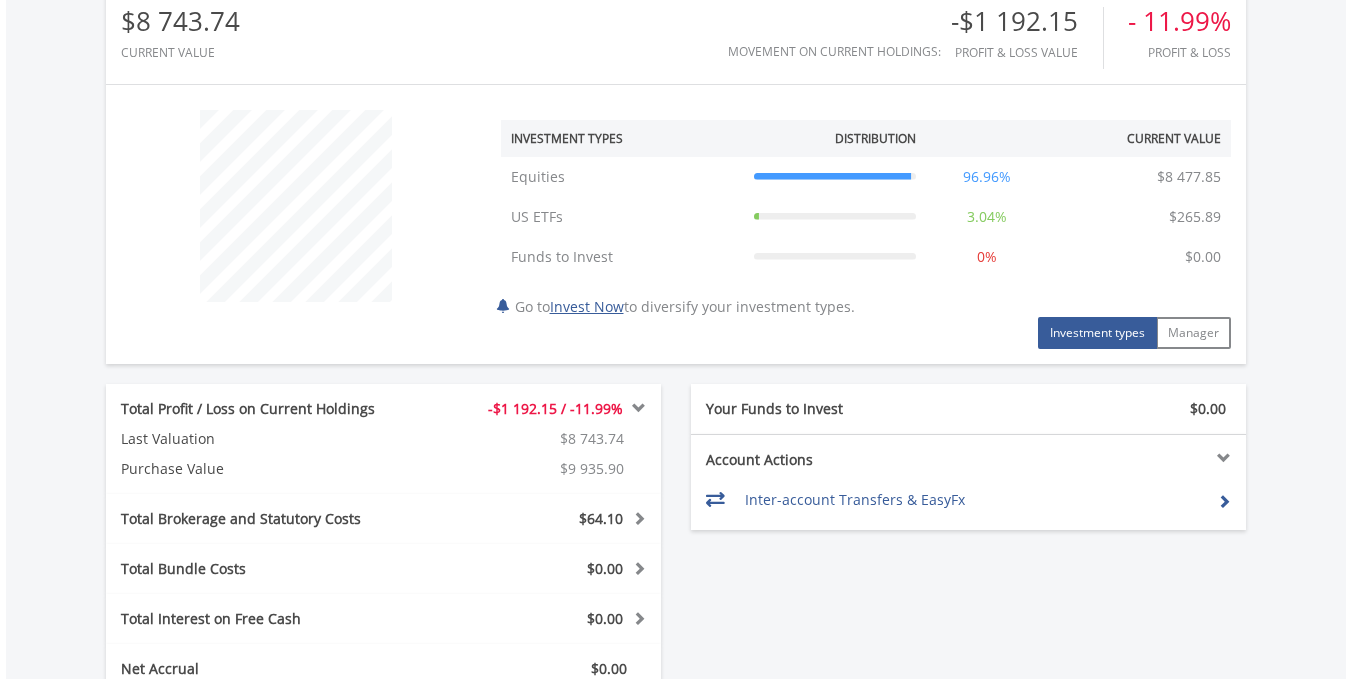 click on "$9 935.90" at bounding box center [592, 468] 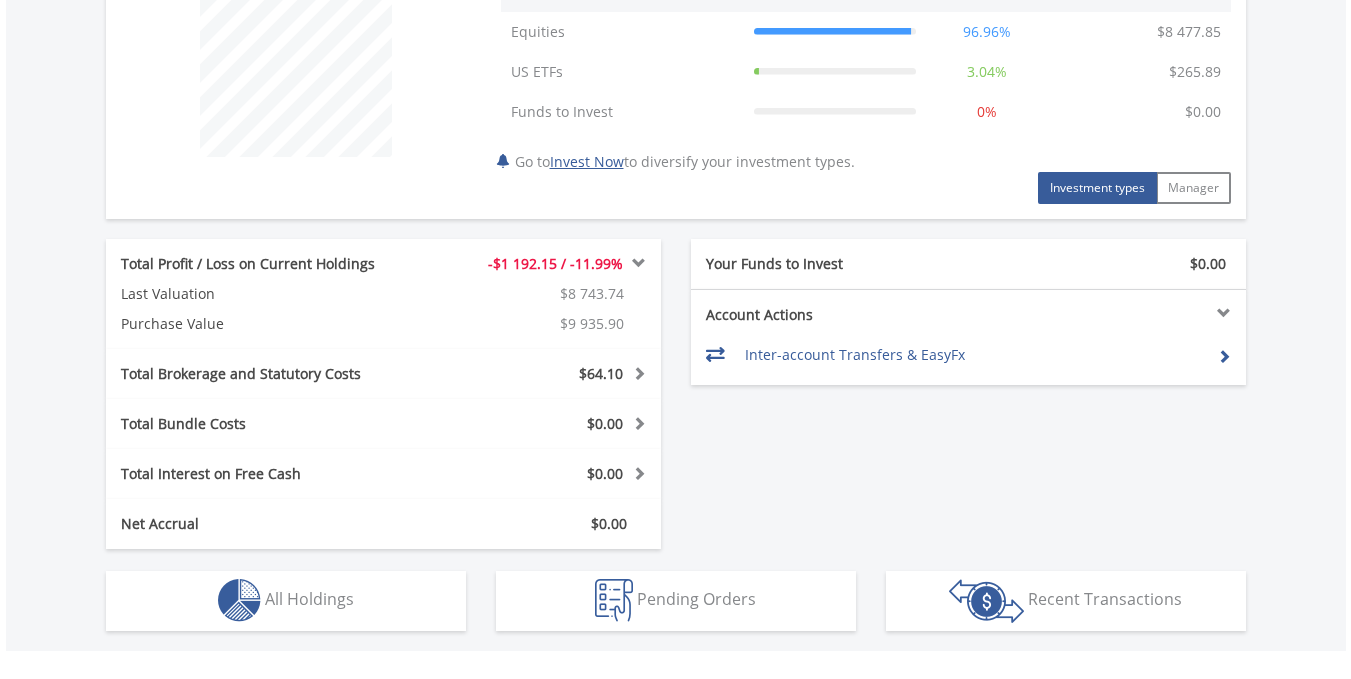 scroll, scrollTop: 907, scrollLeft: 0, axis: vertical 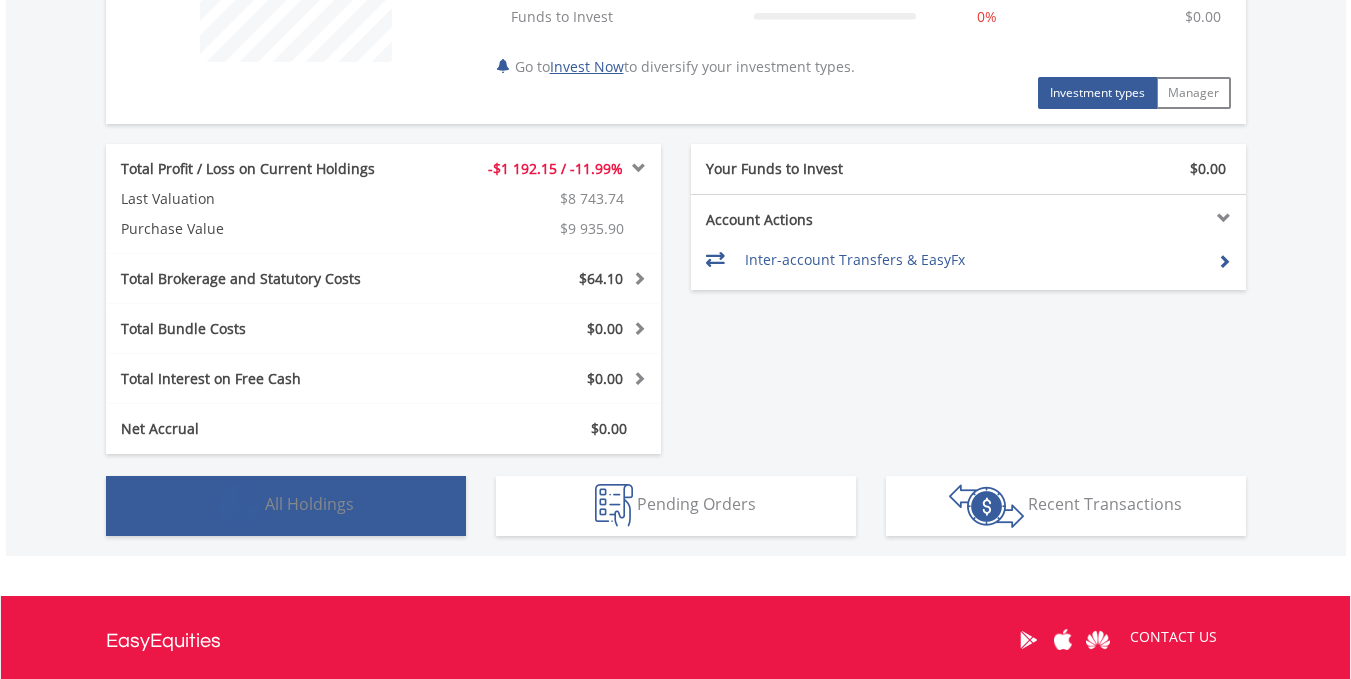 click on "Holdings
All Holdings" at bounding box center (286, 506) 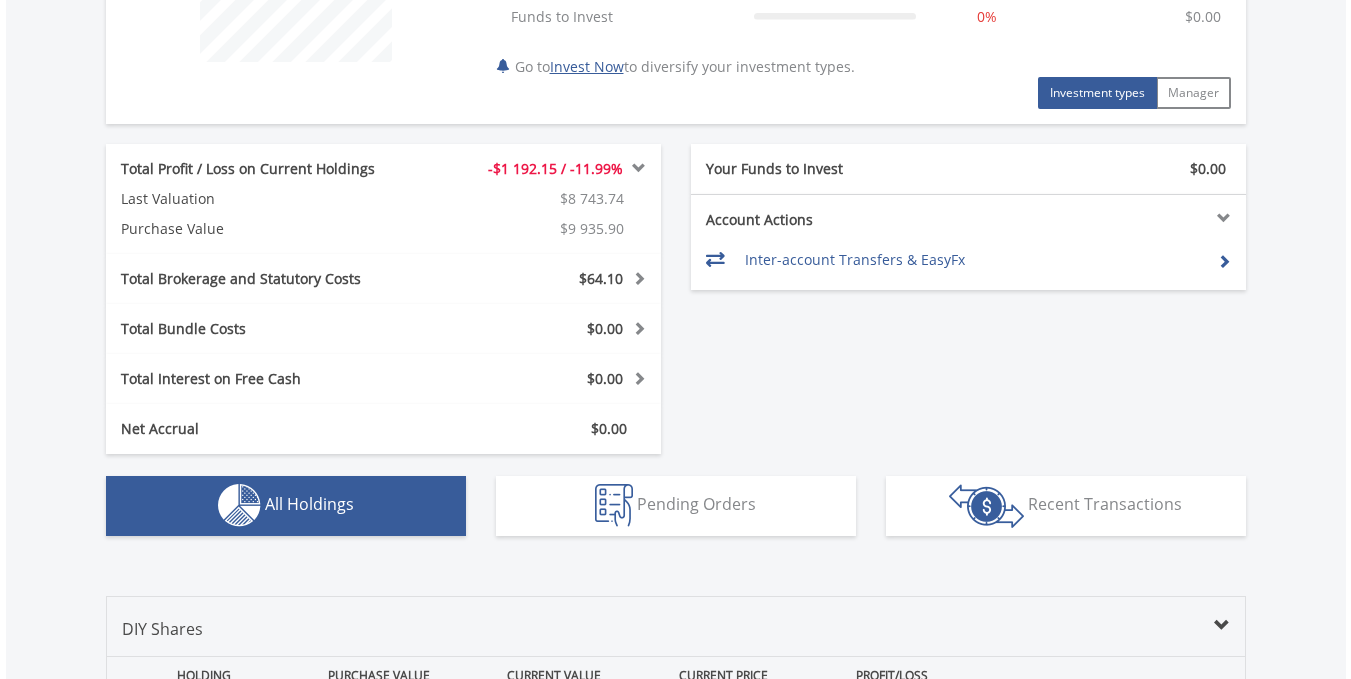 scroll, scrollTop: 1503, scrollLeft: 0, axis: vertical 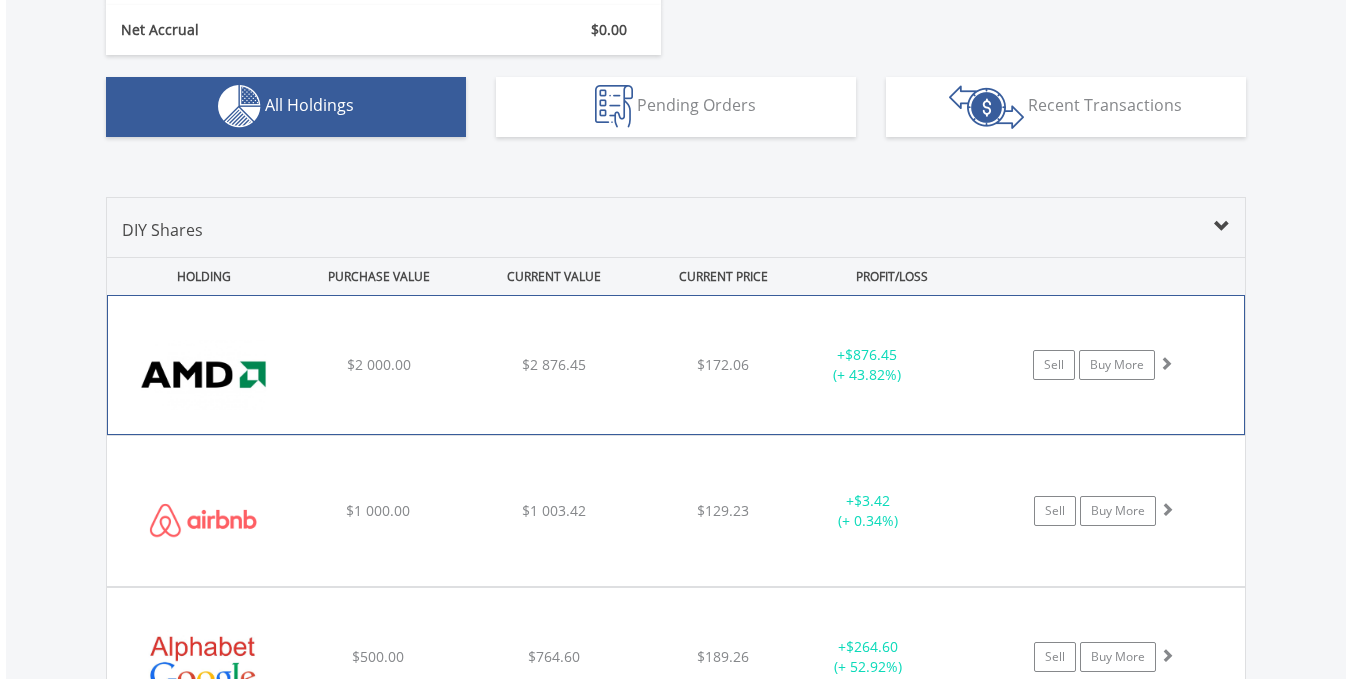 click on "﻿
Advanced Micro Devices Inc
$2 000.00
$2 876.45
$172.06
+  $876.45 (+ 43.82%)
Sell
Buy More" at bounding box center [676, 365] 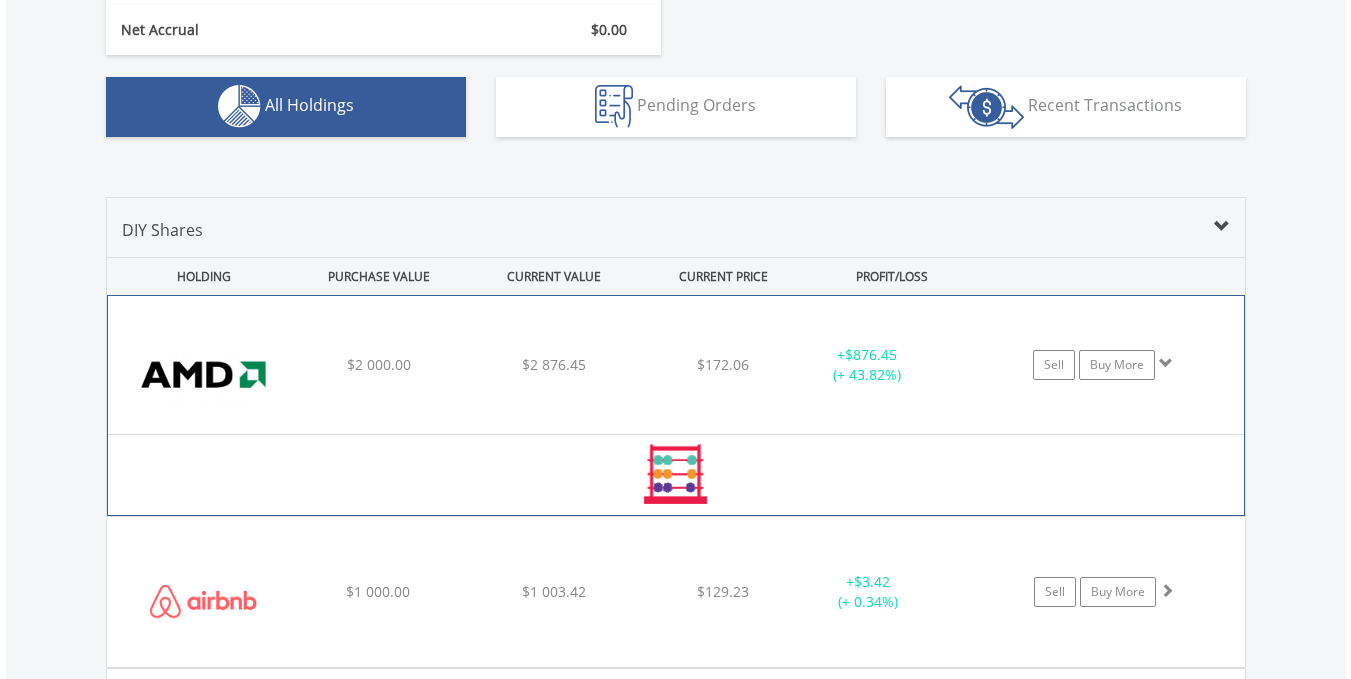 click on "﻿
Advanced Micro Devices Inc
$2 000.00
$2 876.45
$172.06
+  $876.45 (+ 43.82%)
Sell
Buy More" at bounding box center (676, 365) 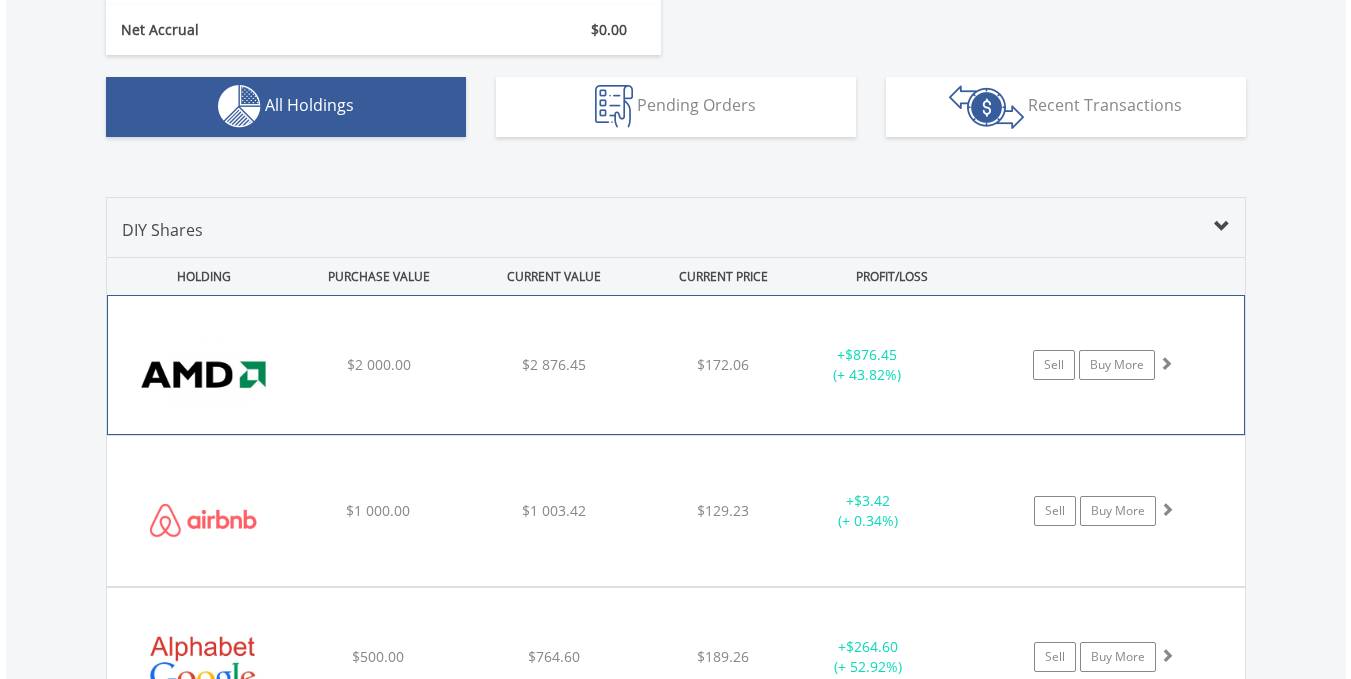 click on "+  $876.45 (+ 43.82%)" at bounding box center [867, 365] 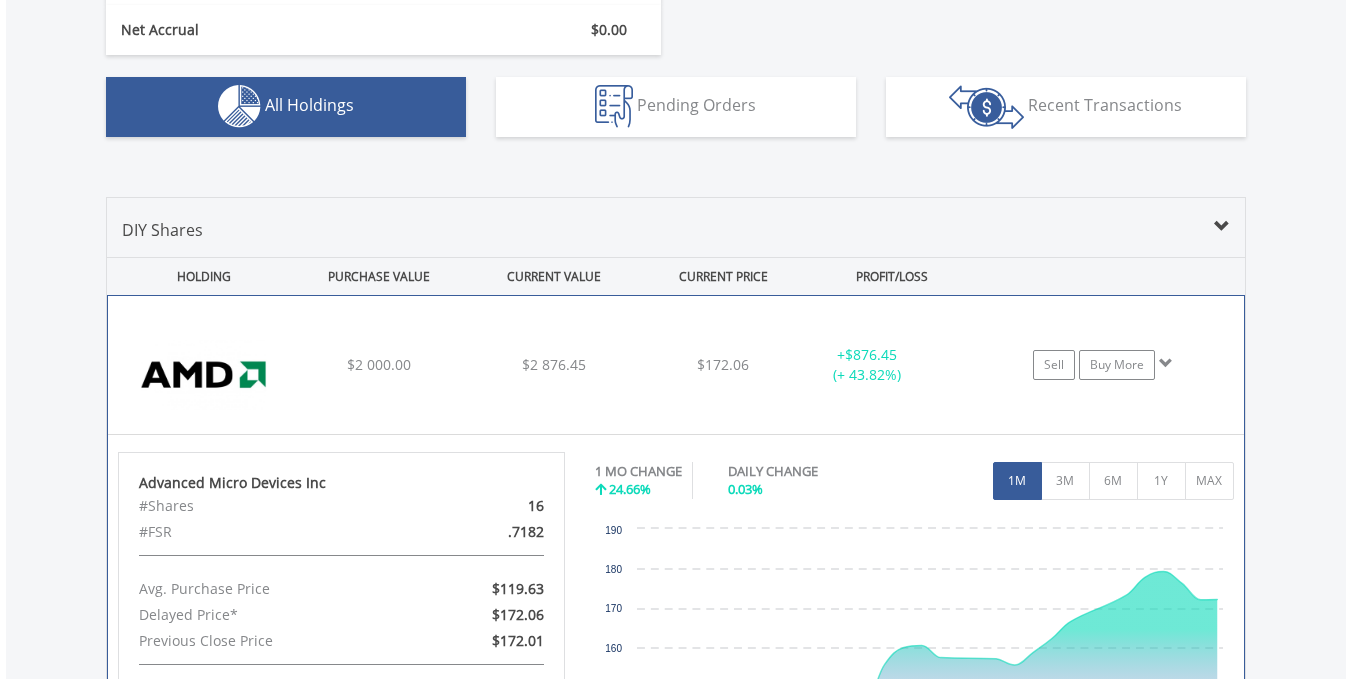click on "+  $876.45 (+ 43.82%)" at bounding box center [867, 365] 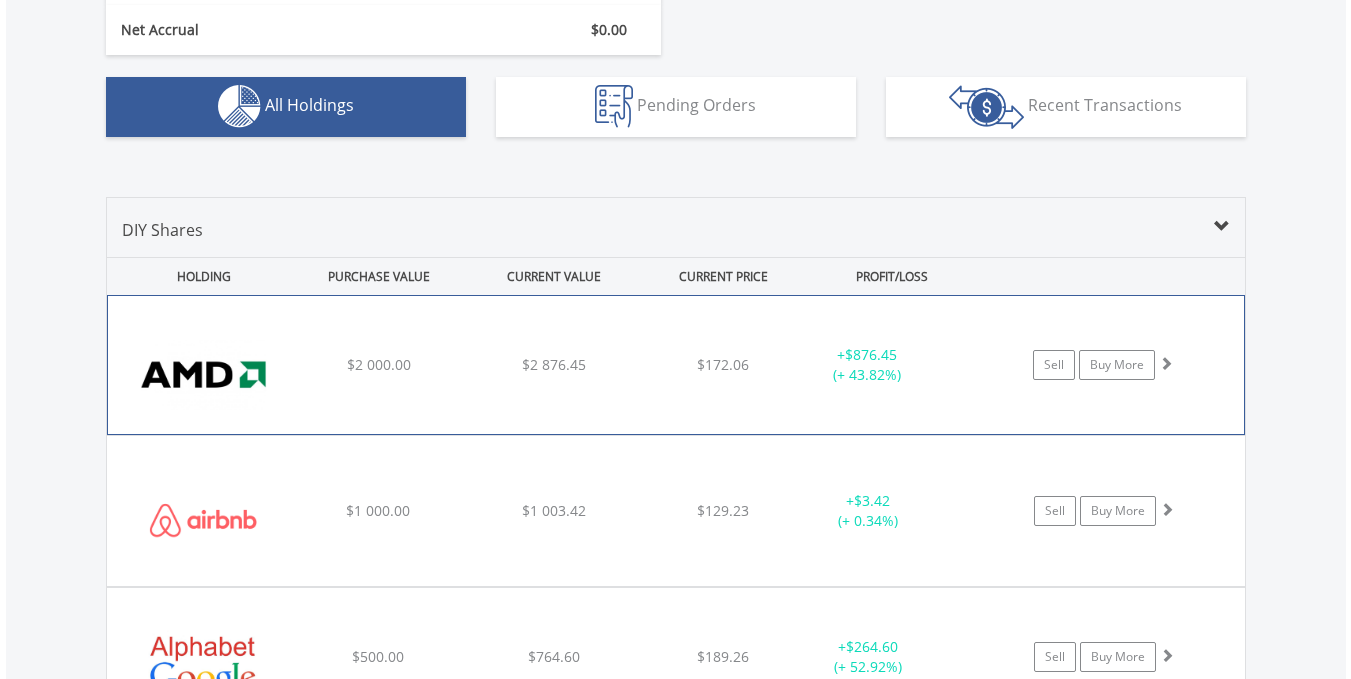click on "+  $876.45 (+ 43.82%)" at bounding box center (867, 365) 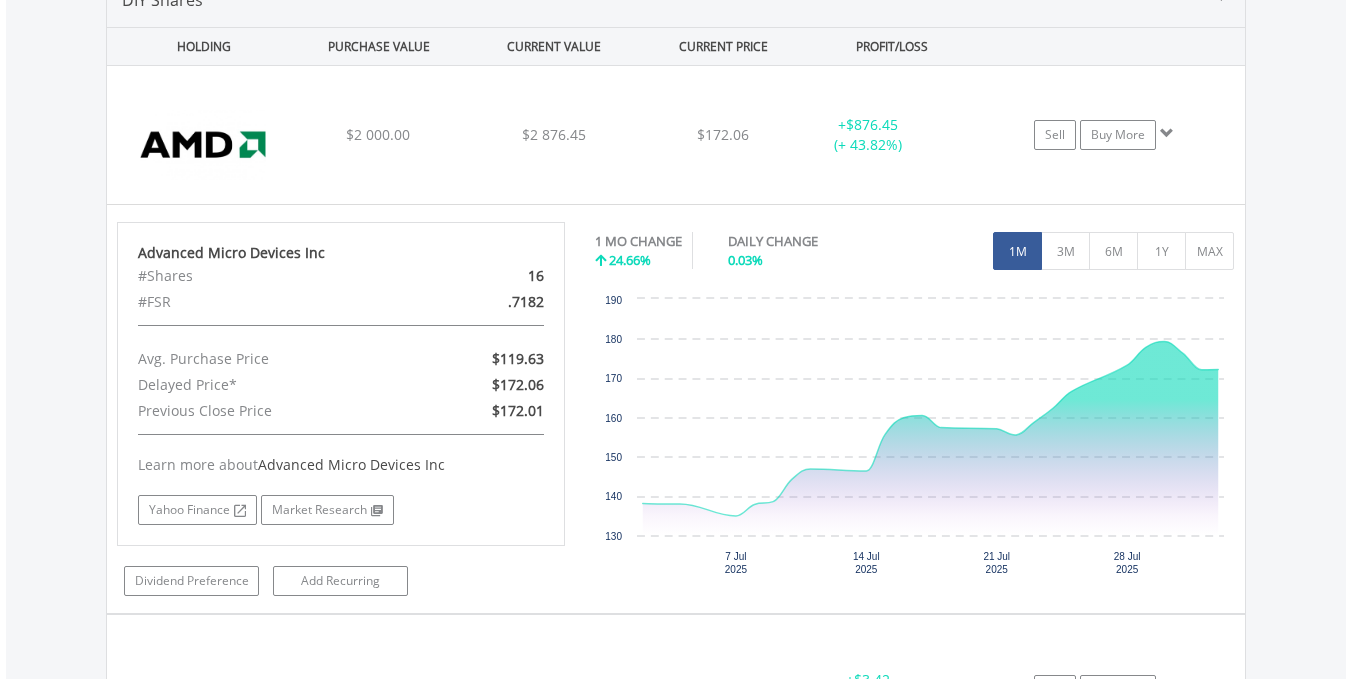scroll, scrollTop: 1527, scrollLeft: 0, axis: vertical 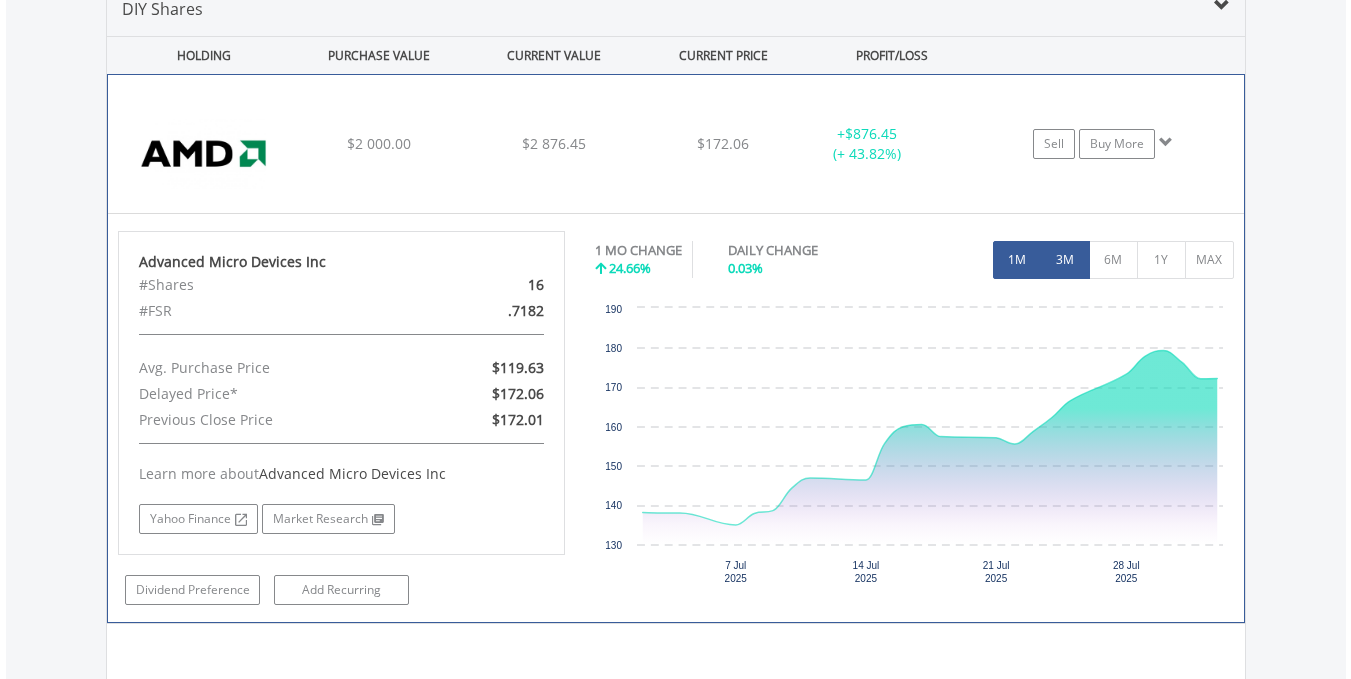 click on "3M" at bounding box center [1065, 260] 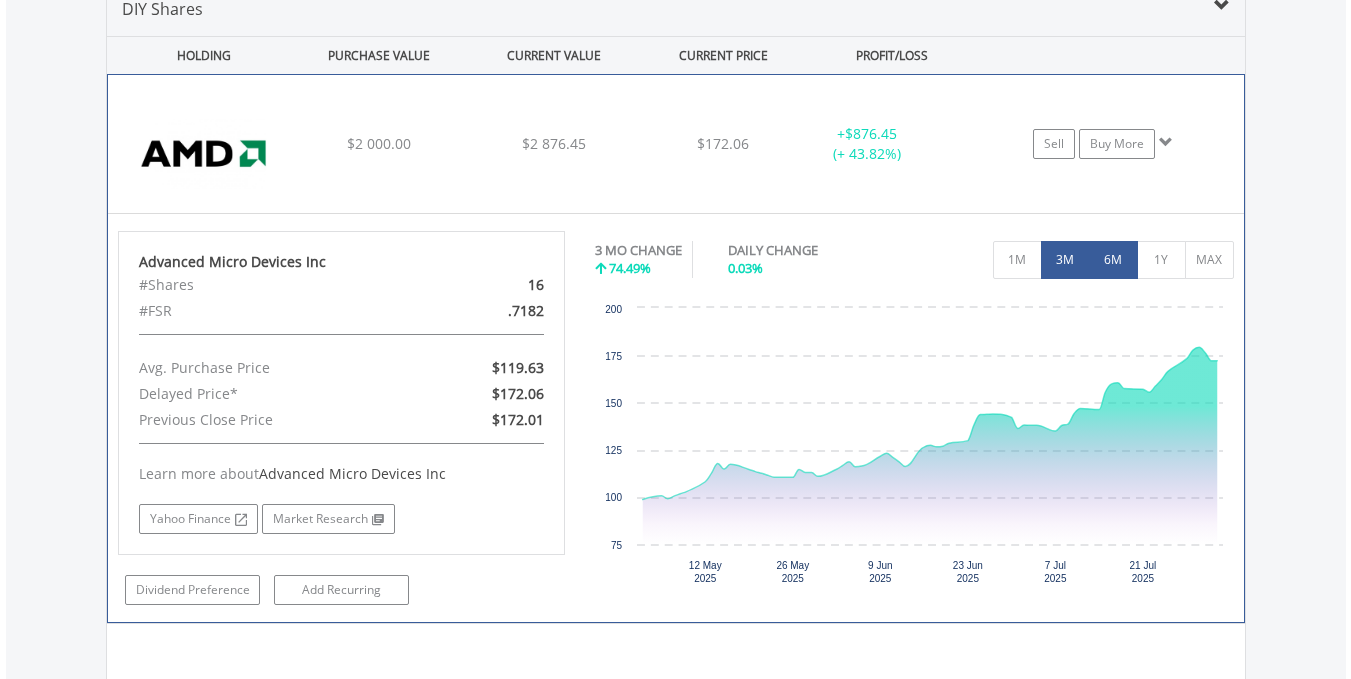 click on "6M" at bounding box center [1113, 260] 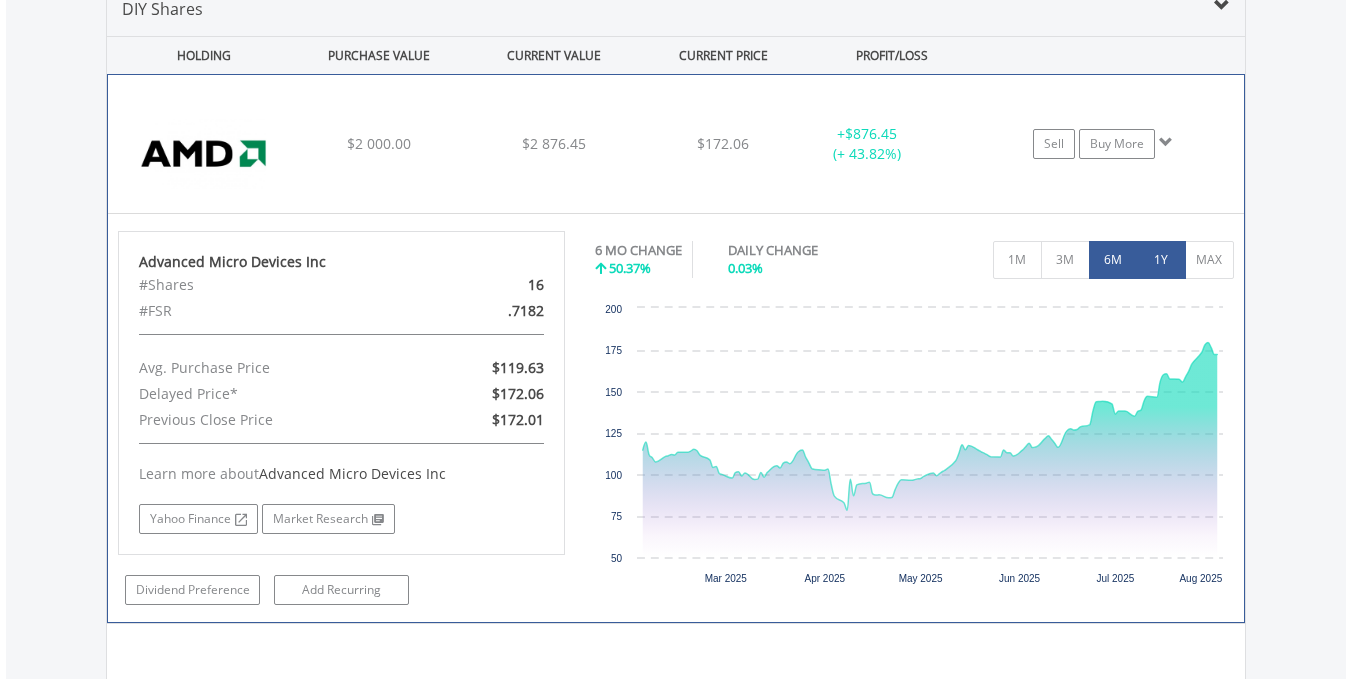 click on "1Y" at bounding box center (1161, 260) 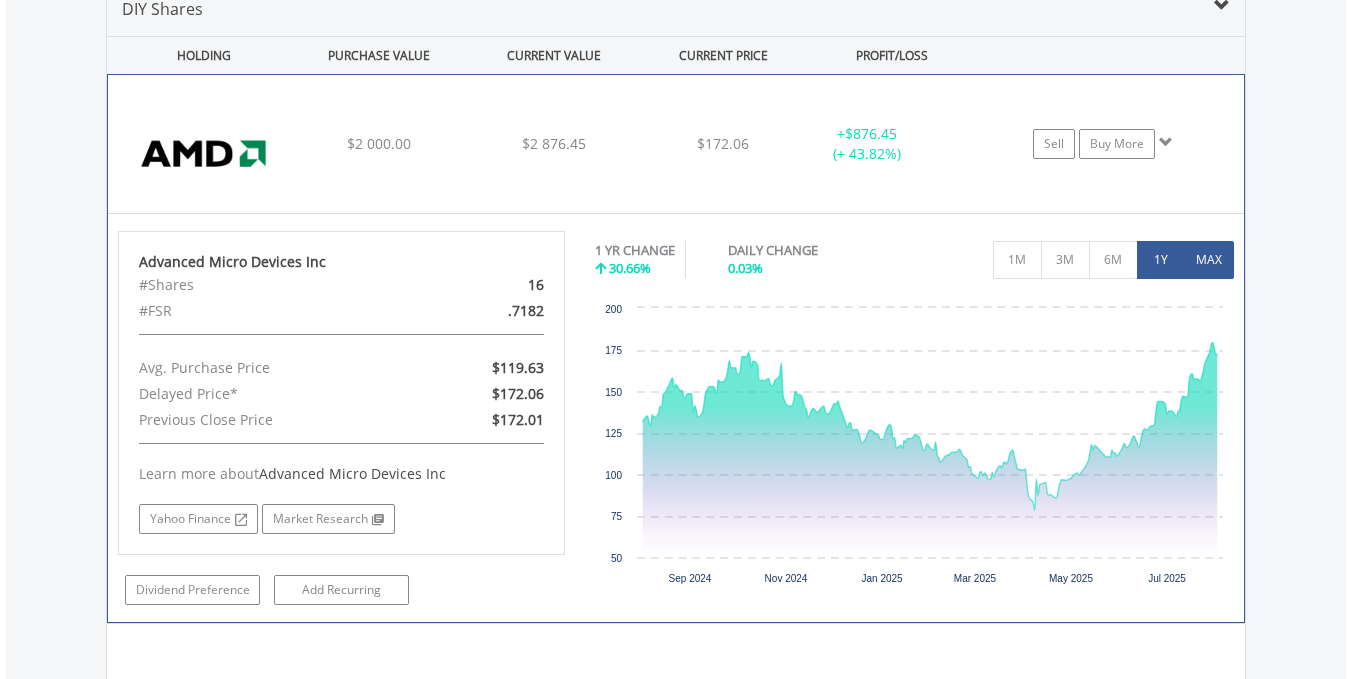 click on "MAX" at bounding box center [1209, 260] 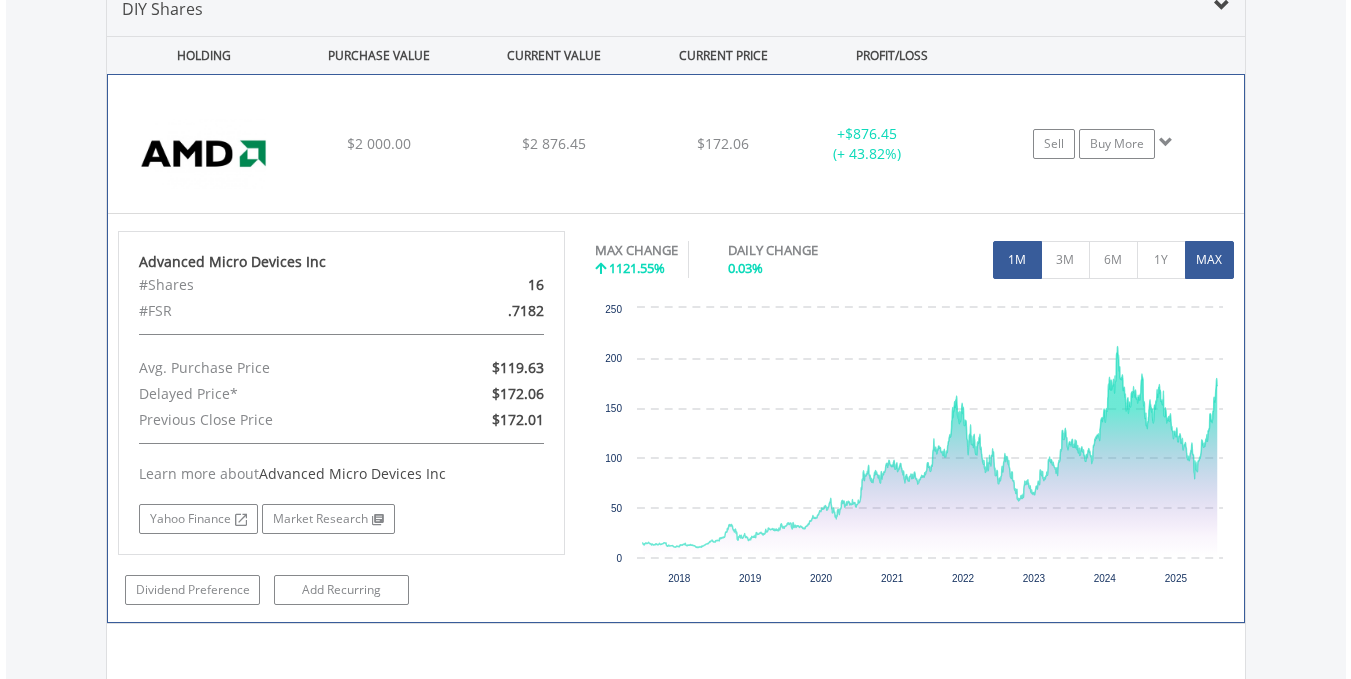 click on "1M" at bounding box center (1017, 260) 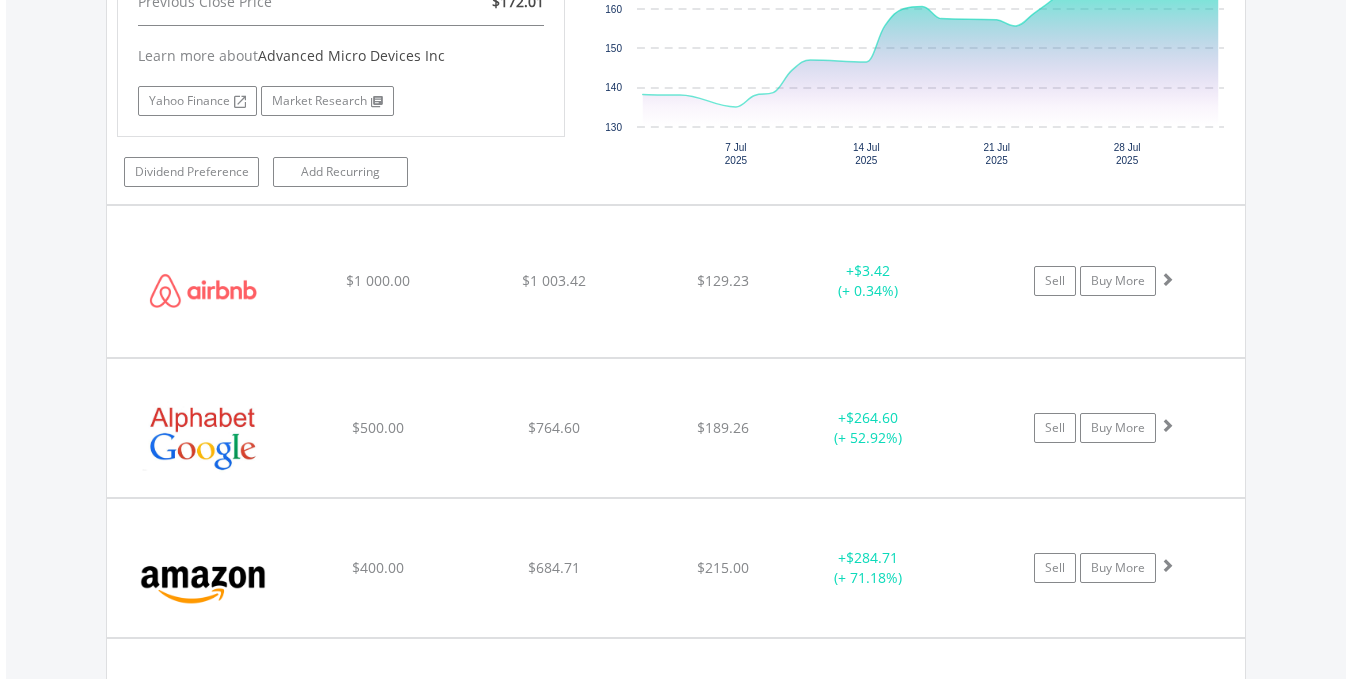 scroll, scrollTop: 1970, scrollLeft: 0, axis: vertical 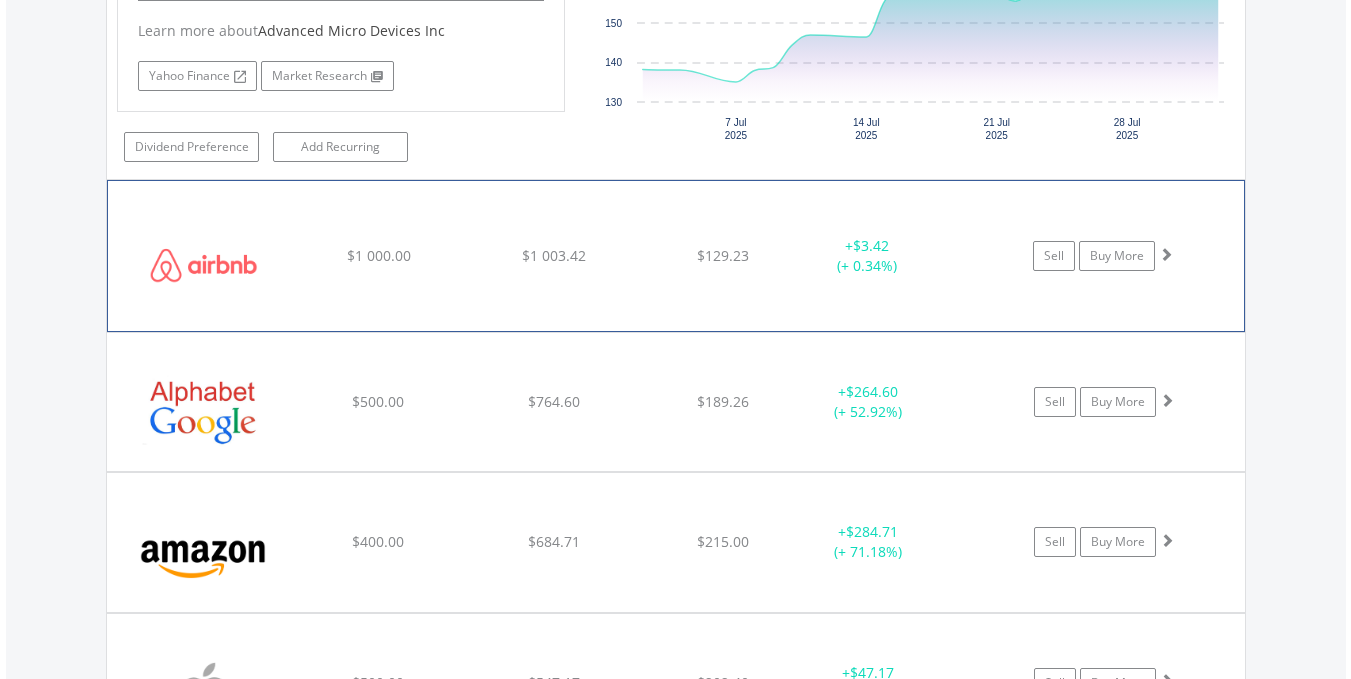 click on "﻿
Airbnb Inc
$1 000.00
$1 003.42
$129.23
+  $3.42 (+ 0.34%)
Sell
Buy More" at bounding box center [676, -299] 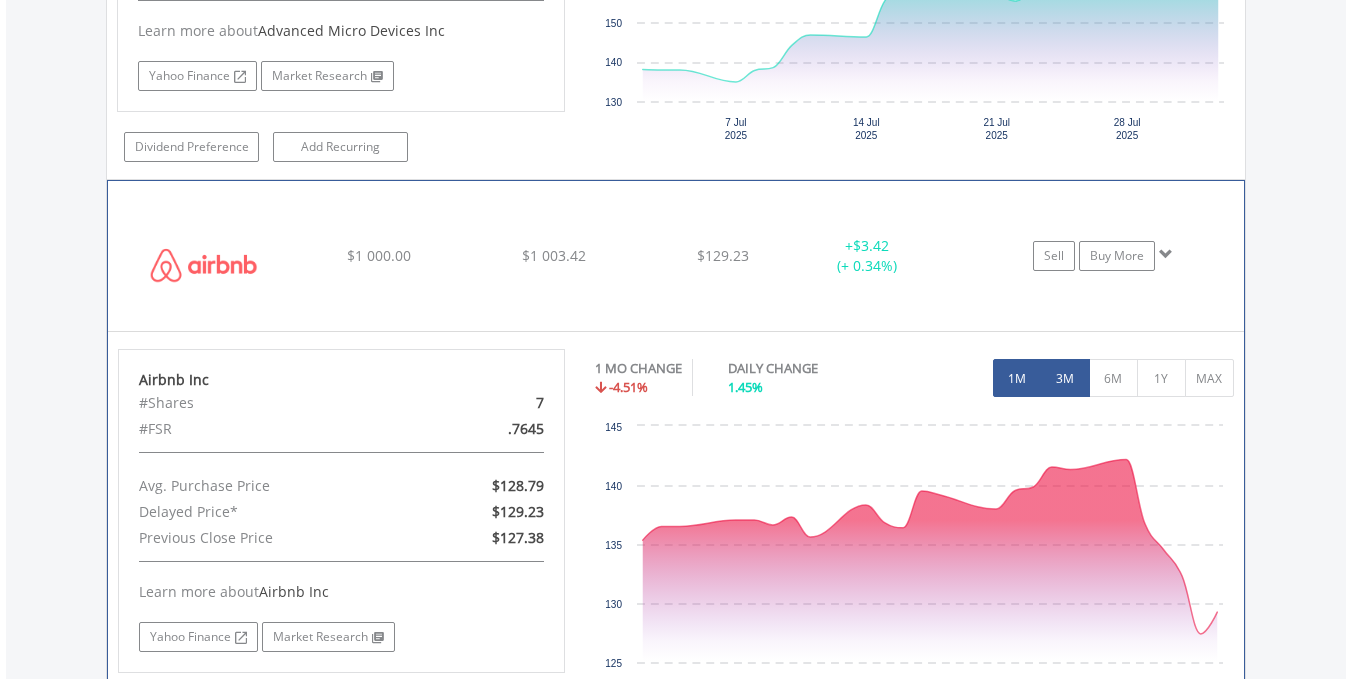 click on "3M" at bounding box center (1065, 378) 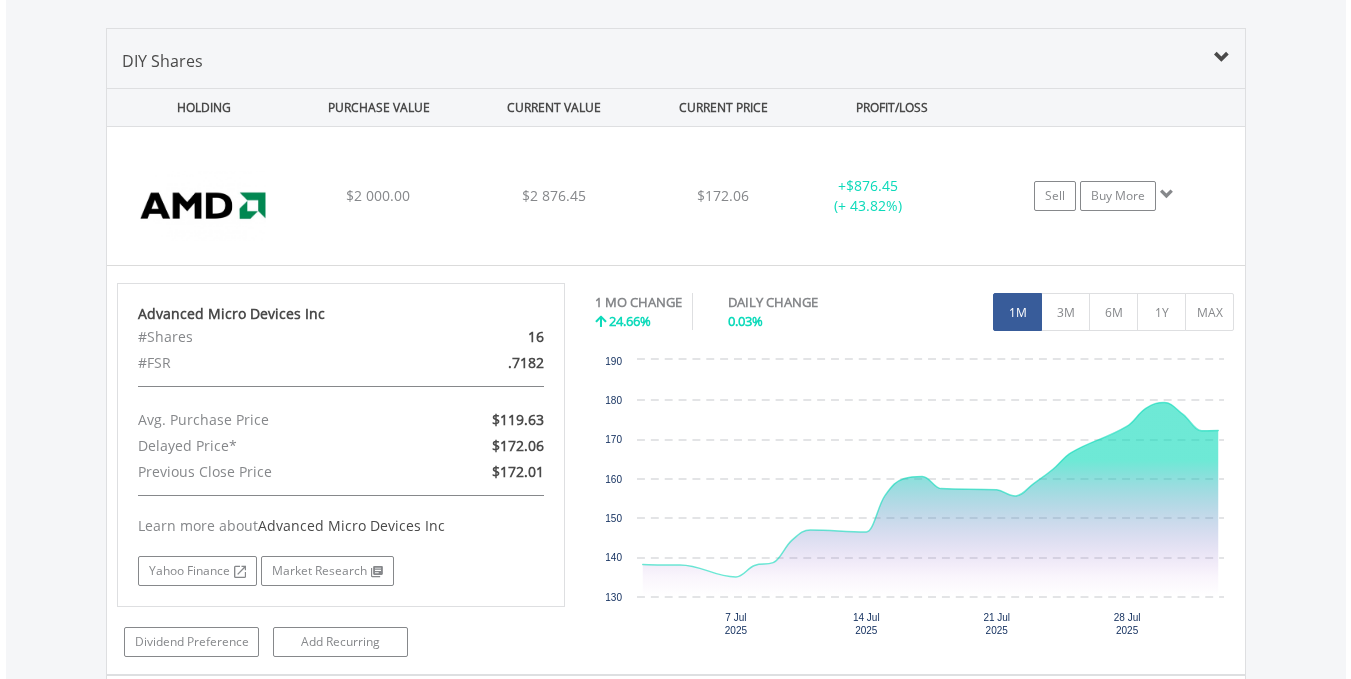scroll, scrollTop: 1449, scrollLeft: 0, axis: vertical 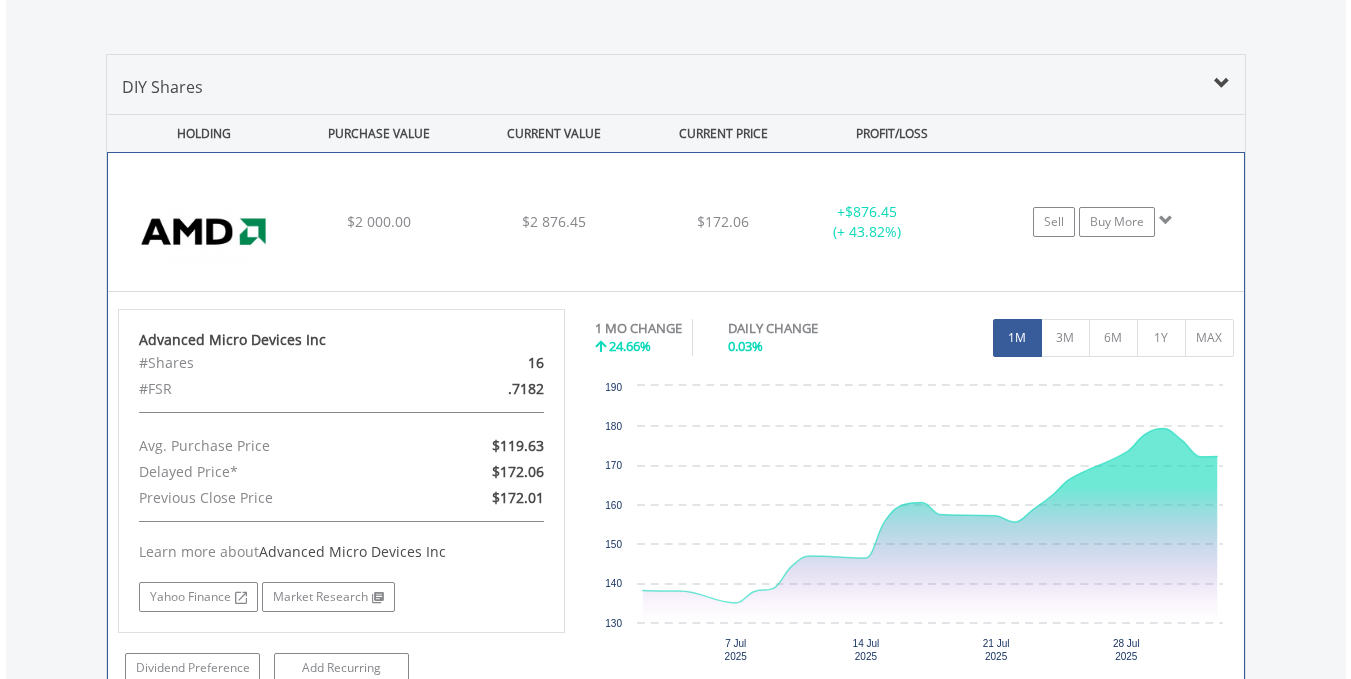 click at bounding box center [1166, 220] 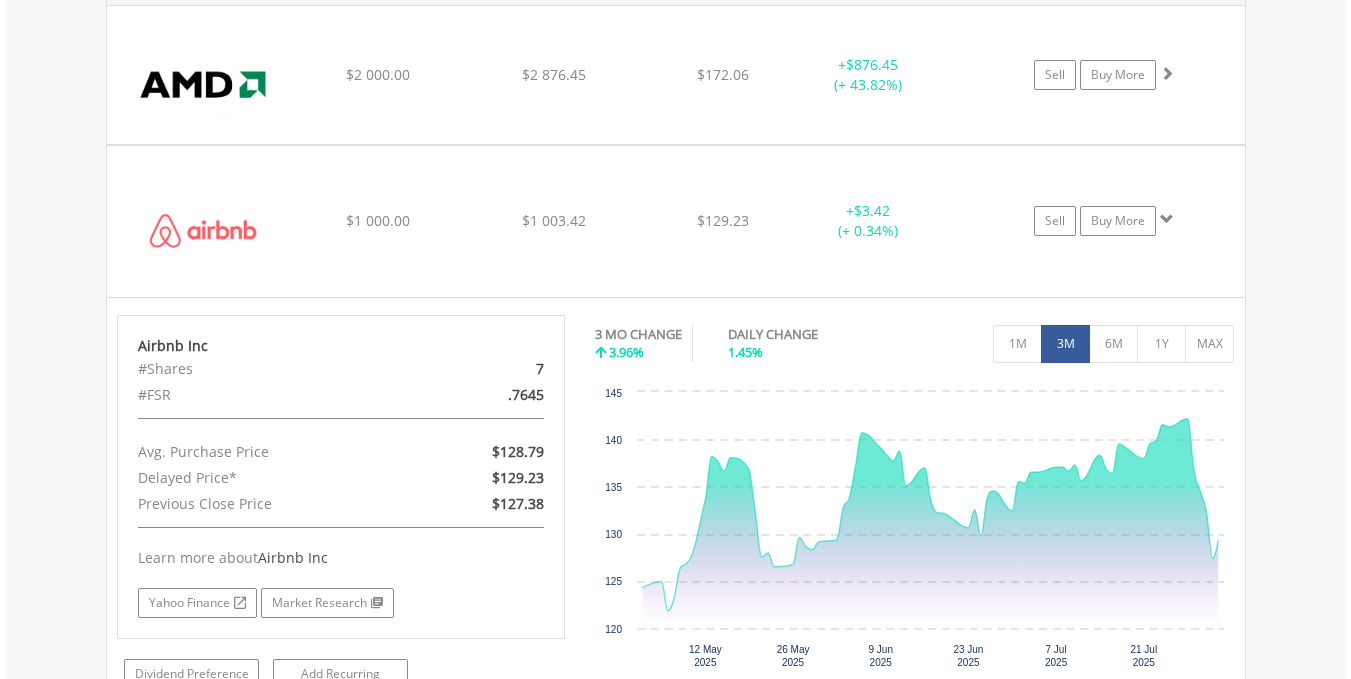 scroll, scrollTop: 1580, scrollLeft: 0, axis: vertical 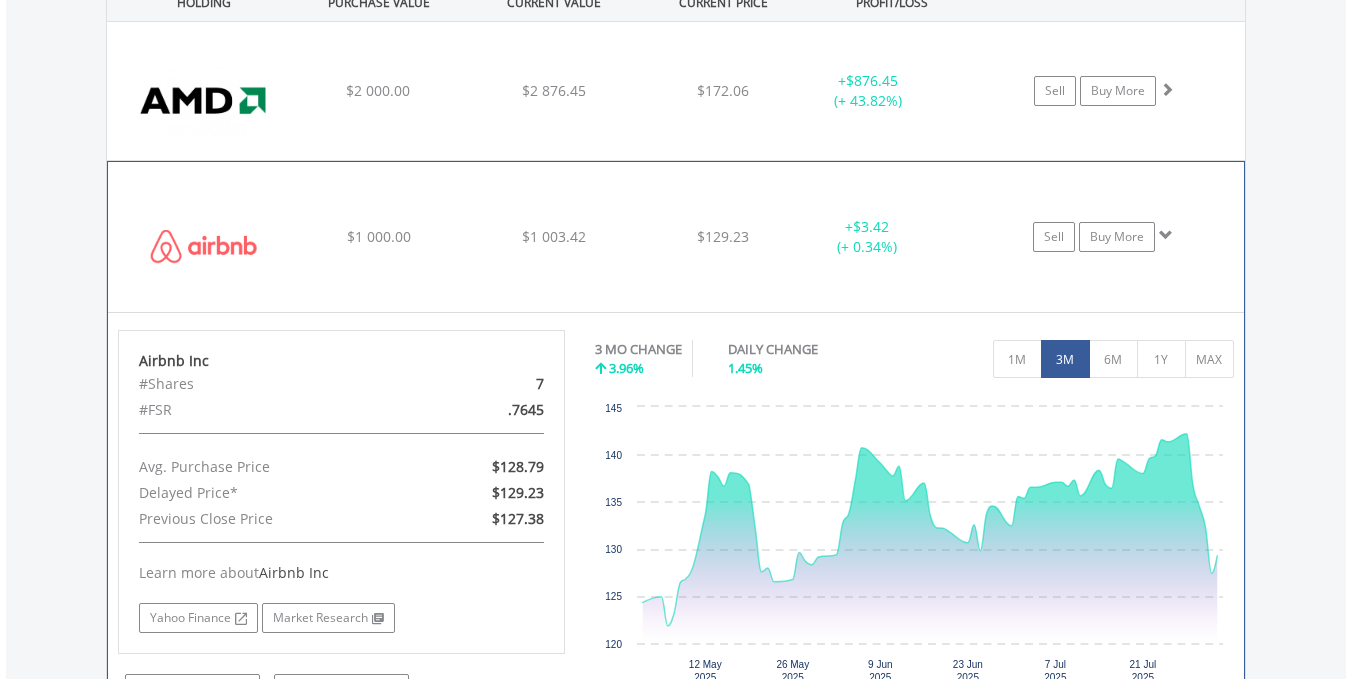 click at bounding box center (1166, 235) 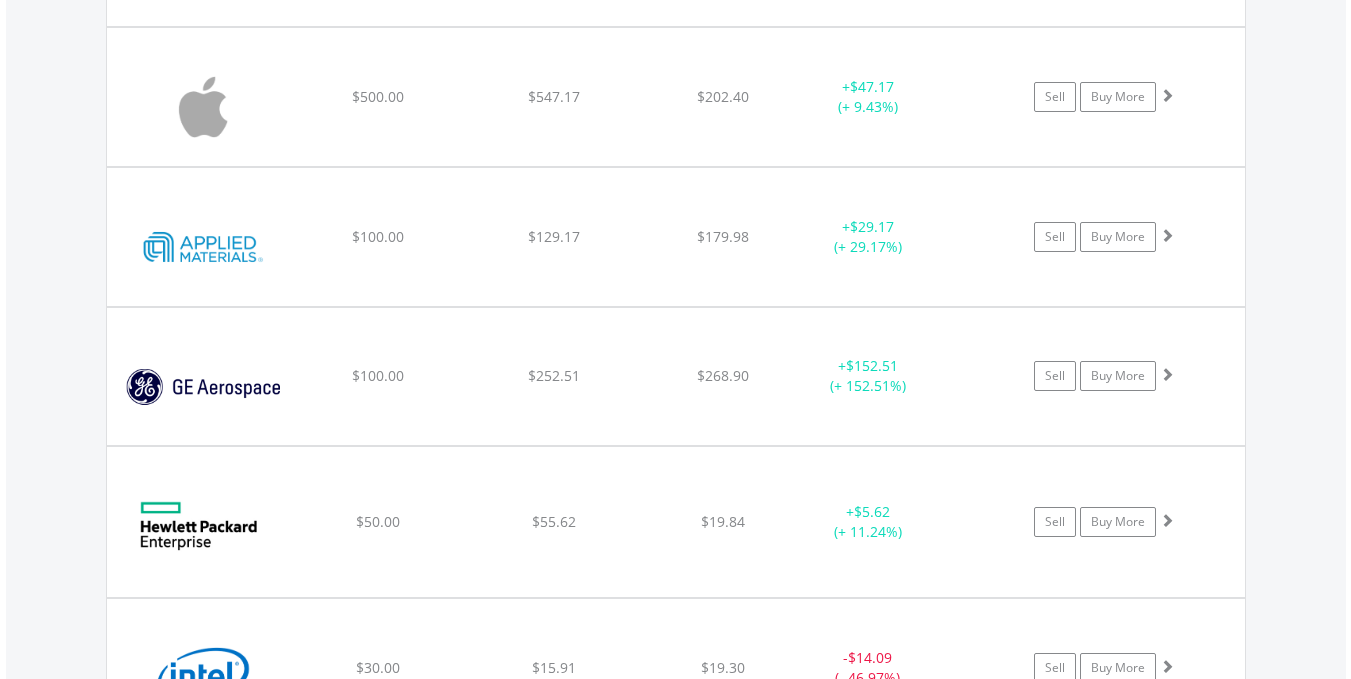 scroll, scrollTop: 1882, scrollLeft: 0, axis: vertical 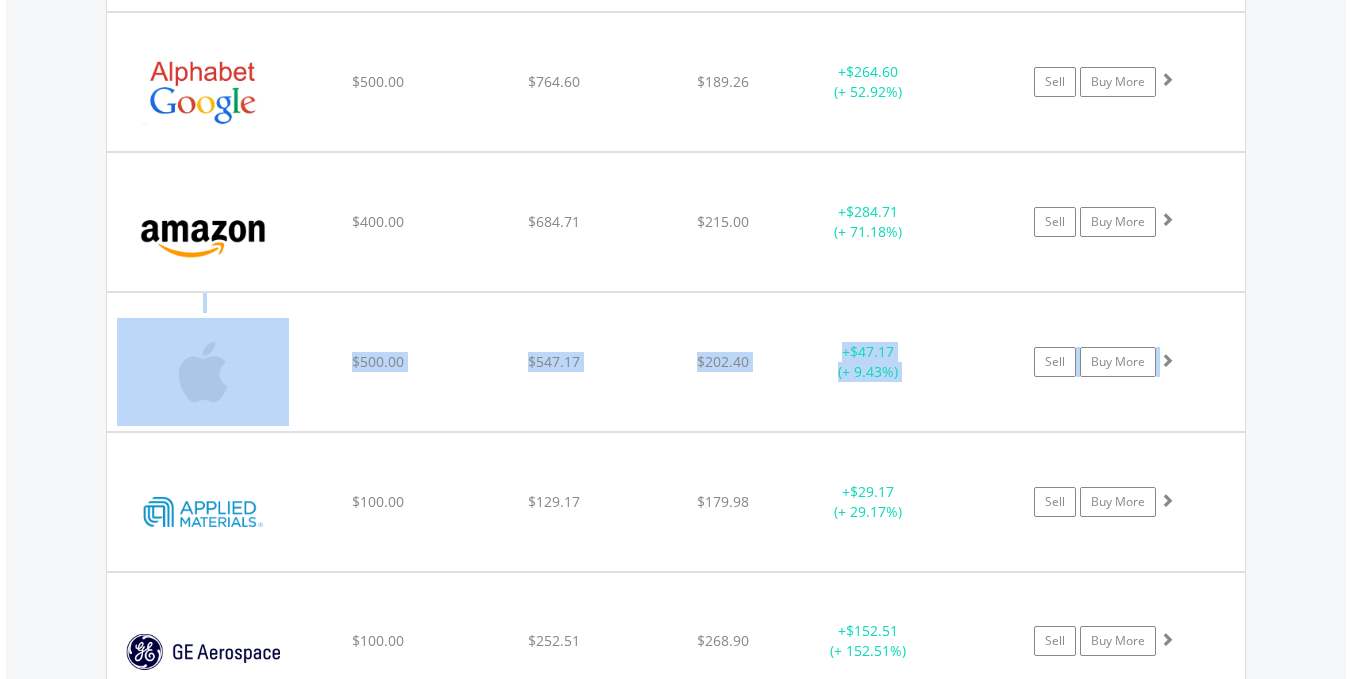 drag, startPoint x: 1348, startPoint y: 305, endPoint x: 1334, endPoint y: 230, distance: 76.29548 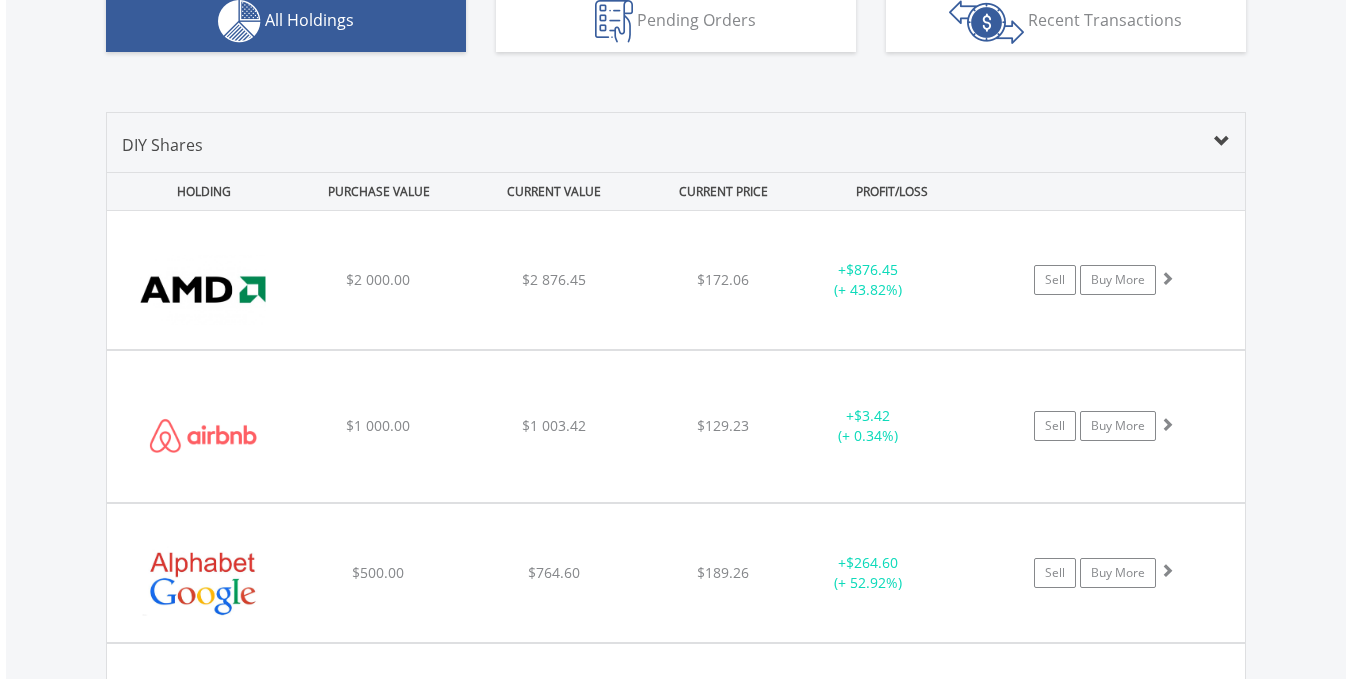 scroll, scrollTop: 1444, scrollLeft: 0, axis: vertical 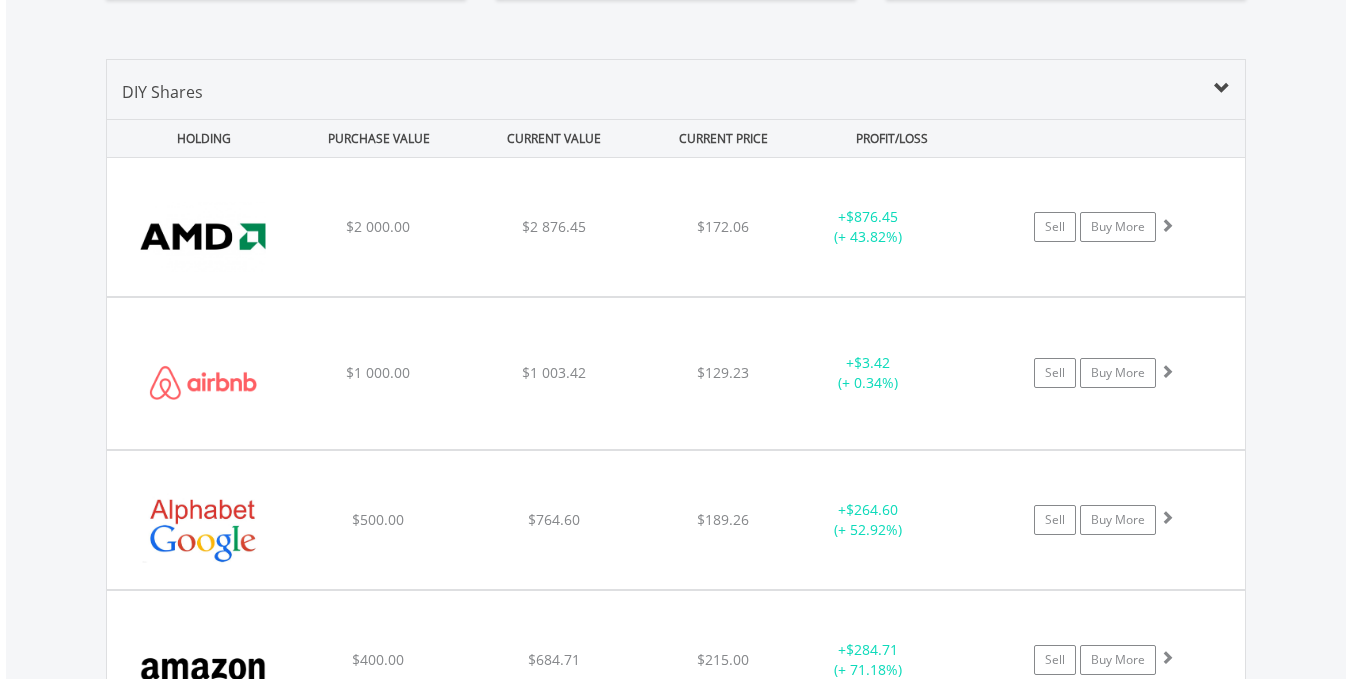 click on "DIY Shares
HOLDING
PURCHASE VALUE
CURRENT VALUE
CURRENT PRICE
PROFIT/LOSS
﻿
Advanced Micro Devices Inc
$2 000.00
$2 876.45
$172.06
+  $876.45 (+ 43.82%)
Sell
Buy More
Advanced Micro Devices Inc
#Shares
16
#FSR
.7182
$119.63" at bounding box center (676, 1552) 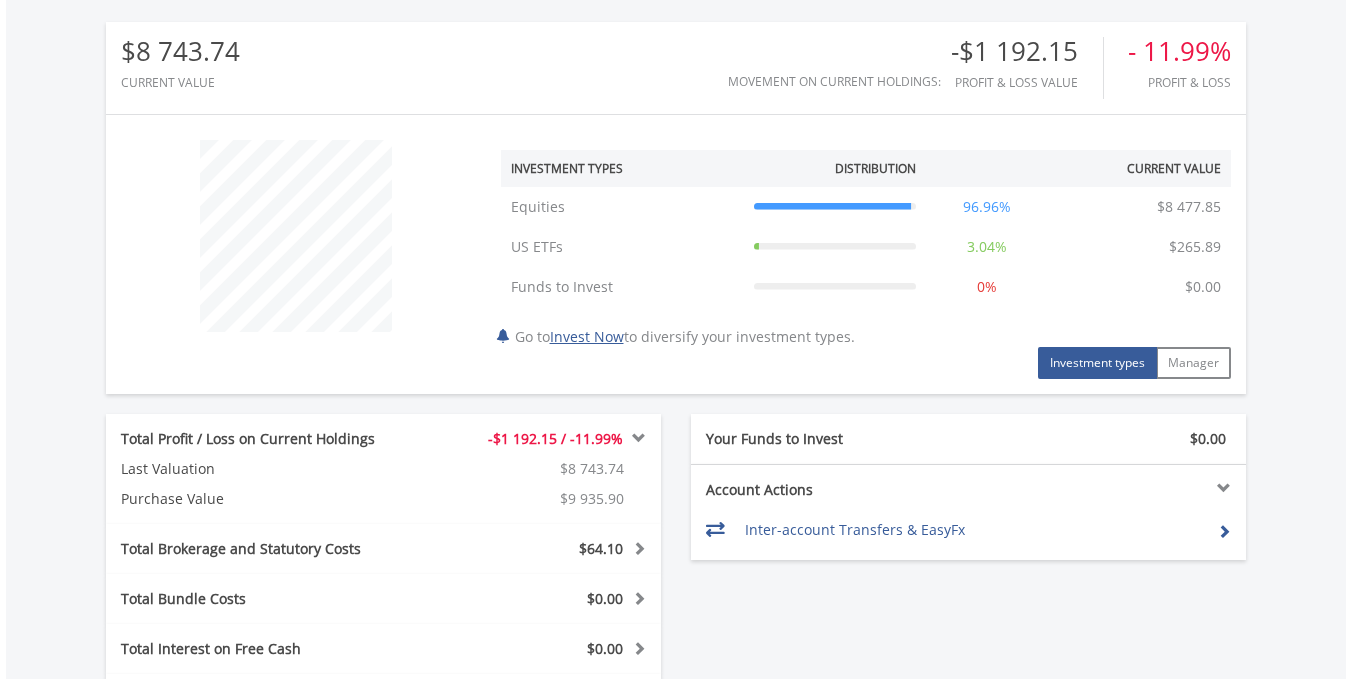 scroll, scrollTop: 484, scrollLeft: 0, axis: vertical 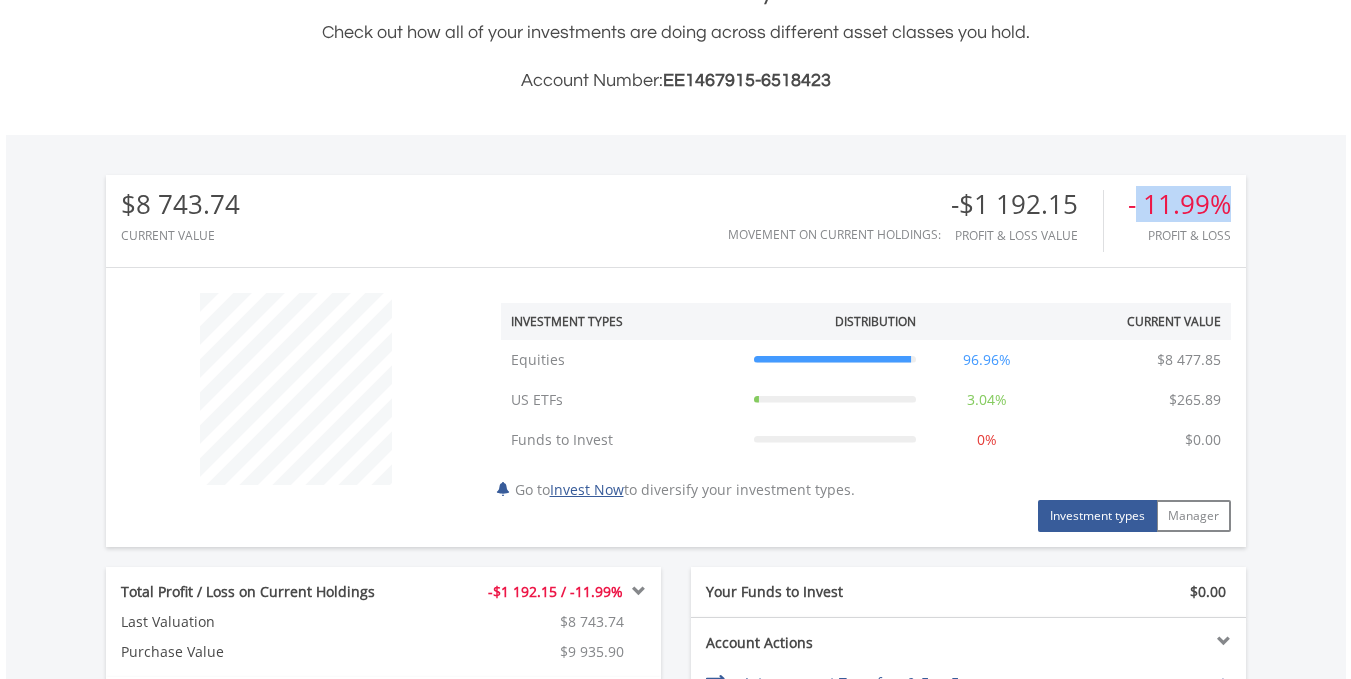 drag, startPoint x: 1139, startPoint y: 204, endPoint x: 1225, endPoint y: 194, distance: 86.579445 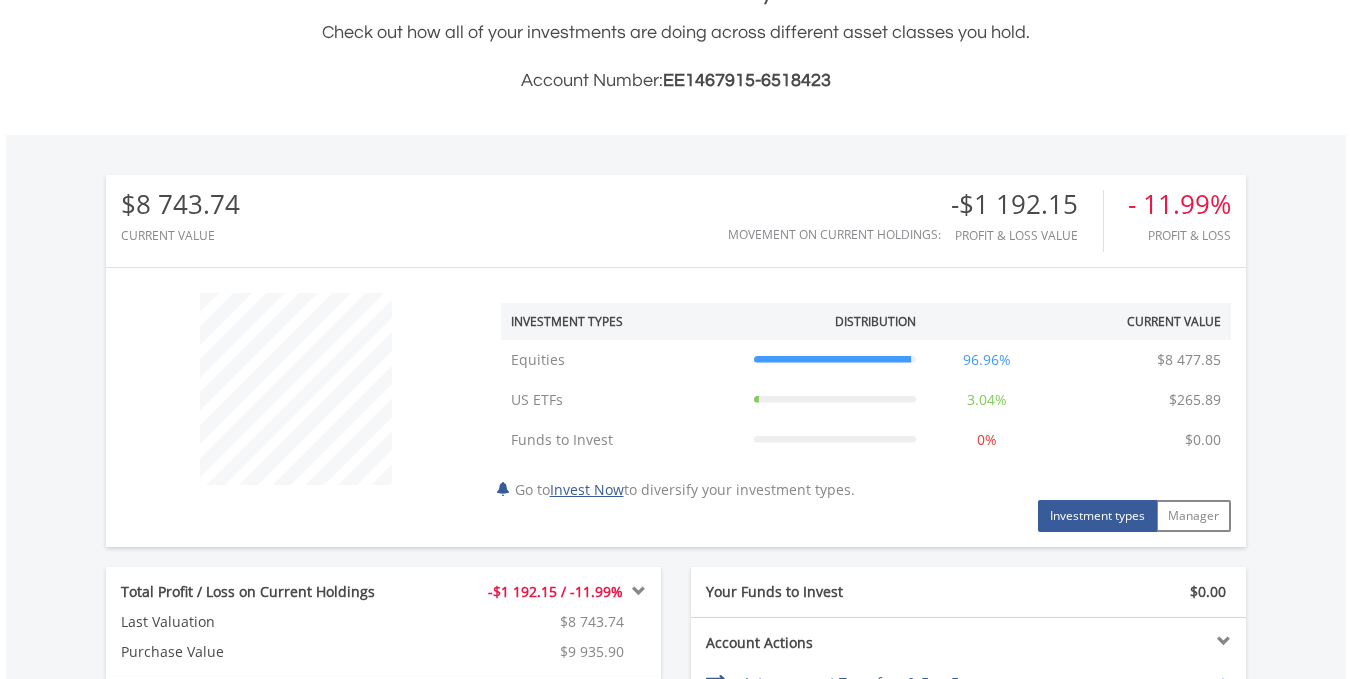 click on "$8 743.74
CURRENT VALUE
Movement on Current Holdings:
-$1 192.15
Profit & Loss Value
- 11.99%
Profit & Loss
﻿
Investment Types" at bounding box center (676, 557) 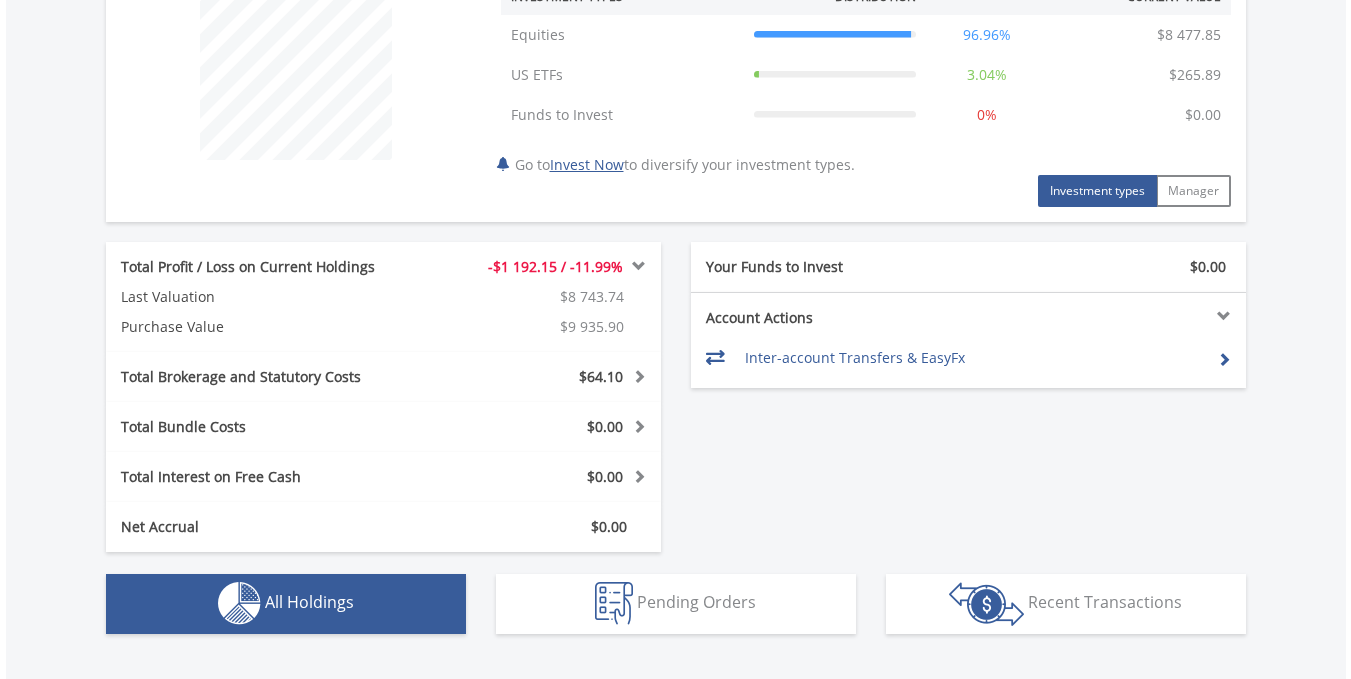 scroll, scrollTop: 950, scrollLeft: 0, axis: vertical 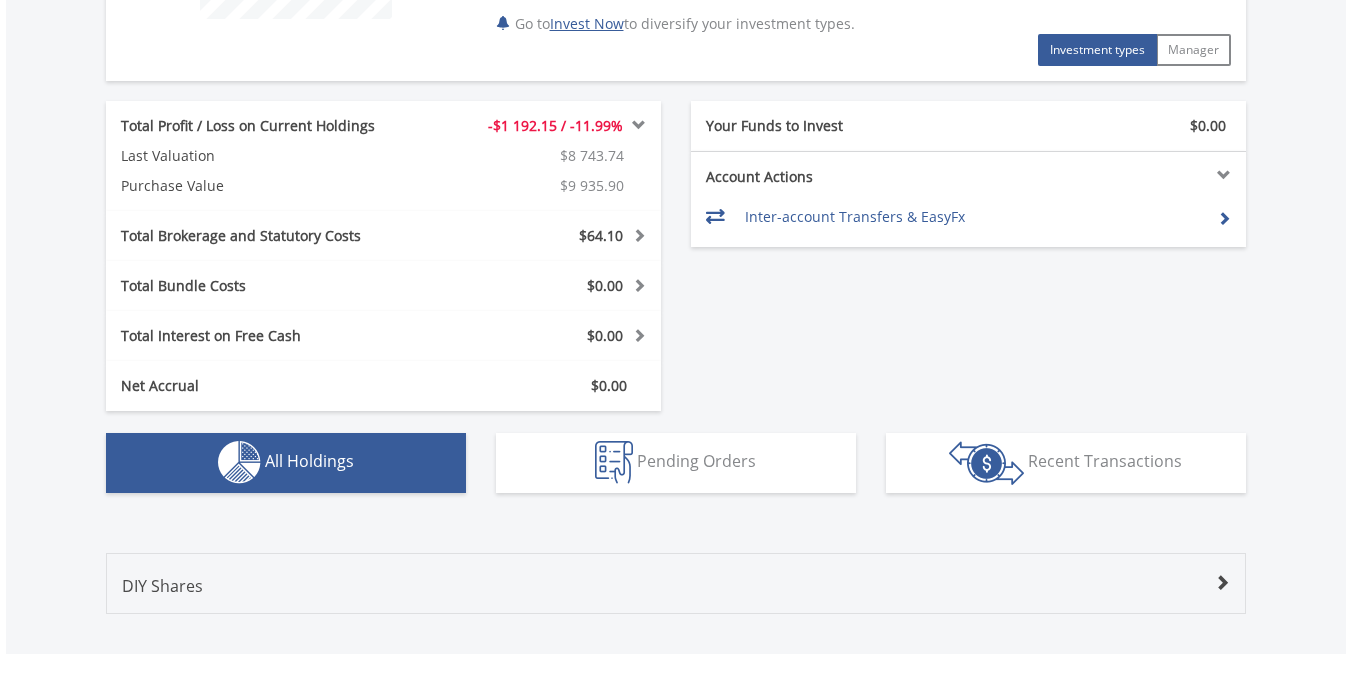 click on "DIY Shares" at bounding box center [676, 593] 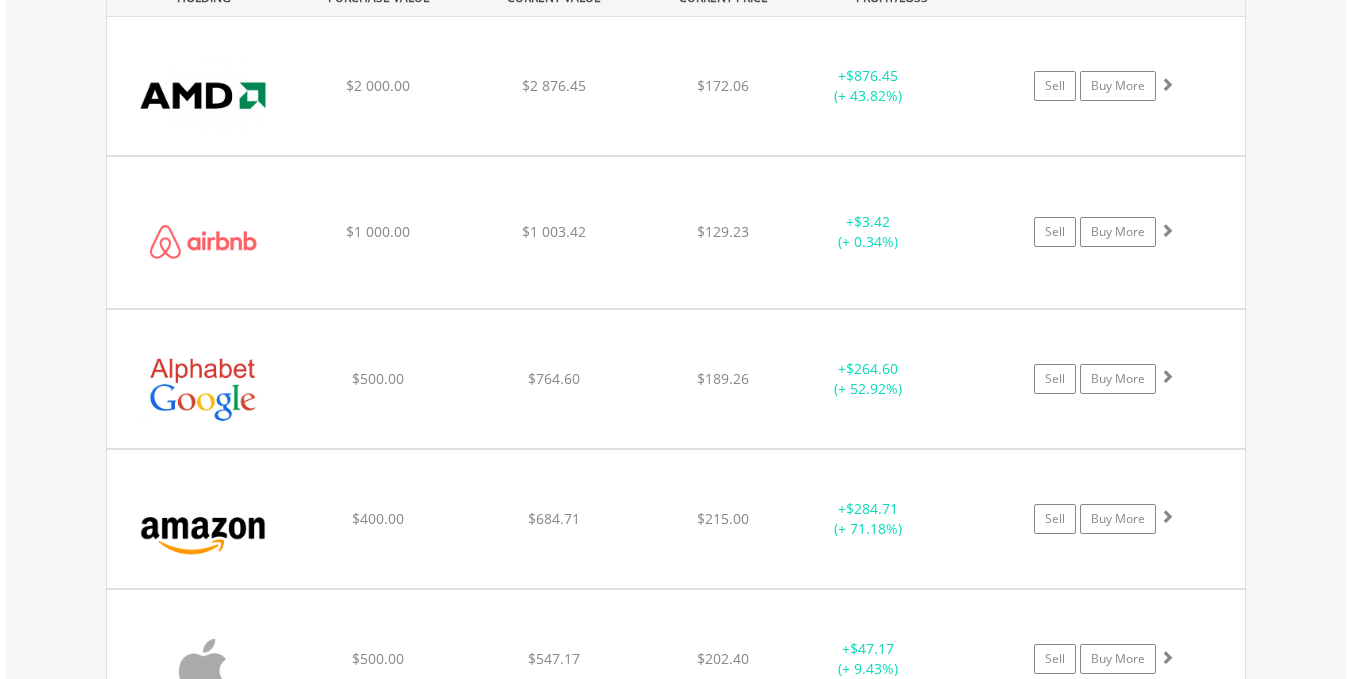 scroll, scrollTop: 1593, scrollLeft: 0, axis: vertical 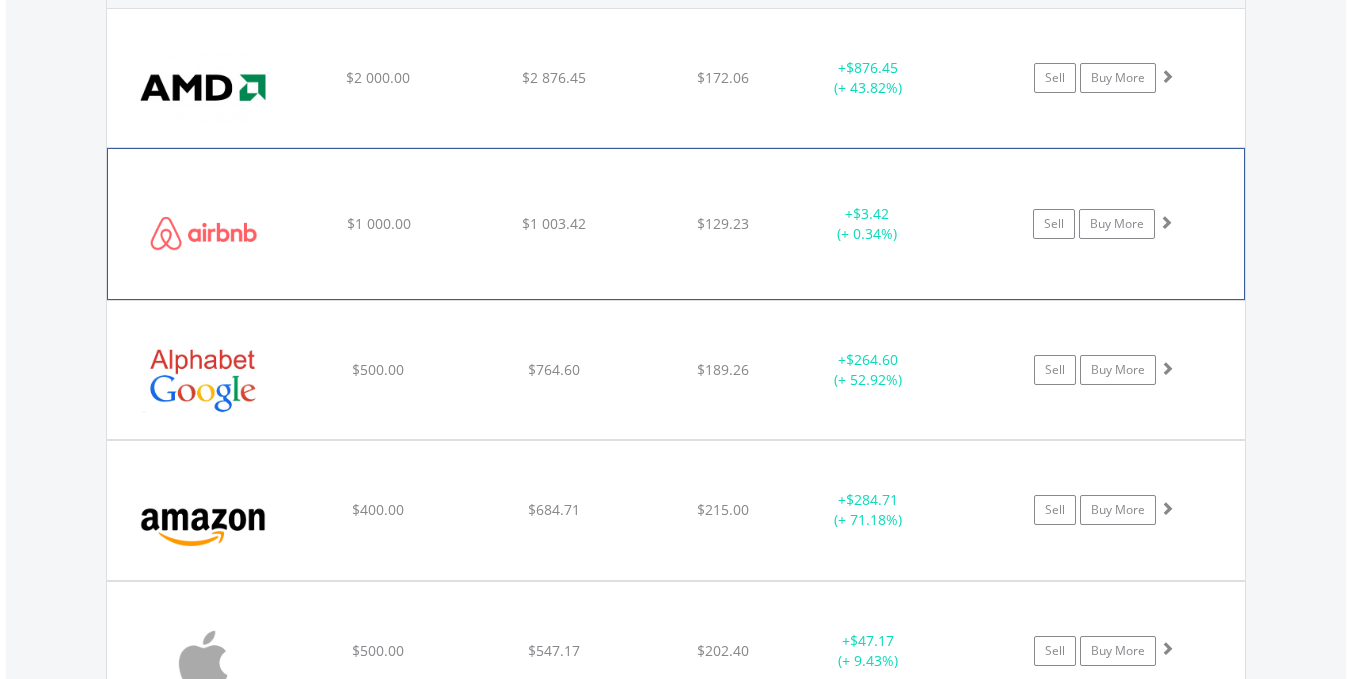 click on "+  $3.42 (+ 0.34%)" at bounding box center [868, 78] 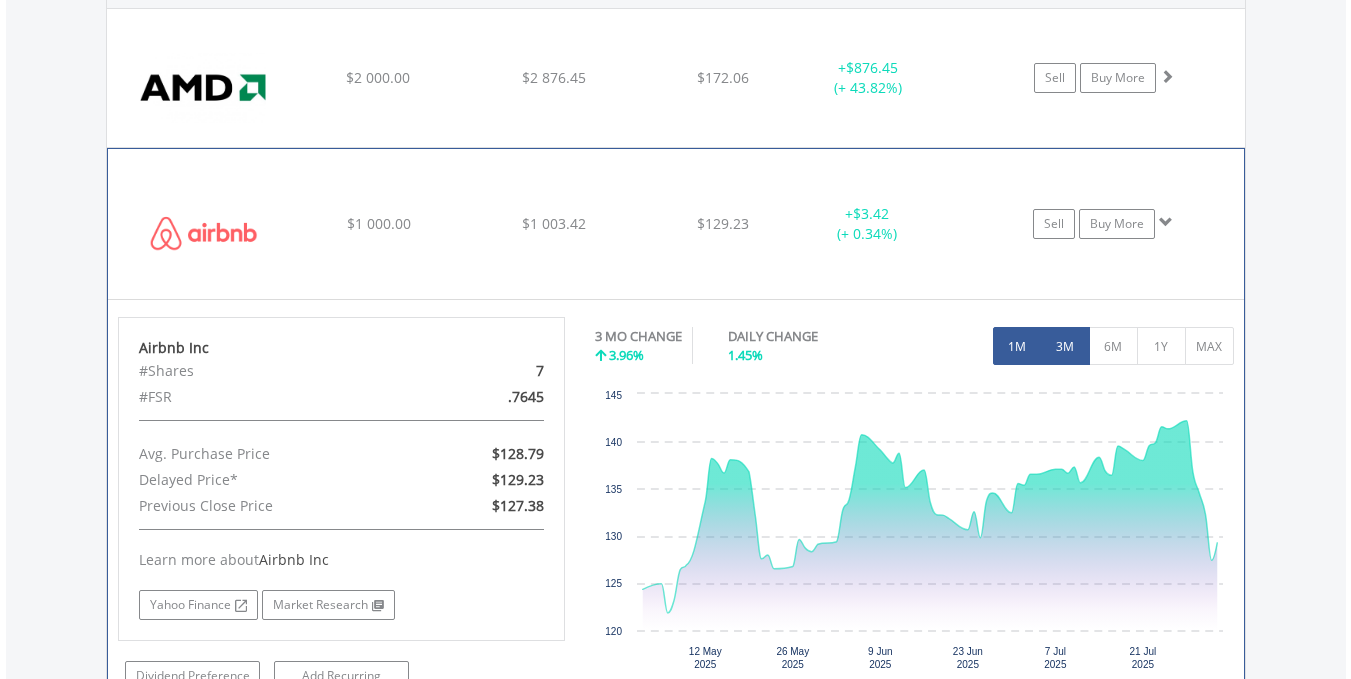 click on "1M" at bounding box center [1017, 346] 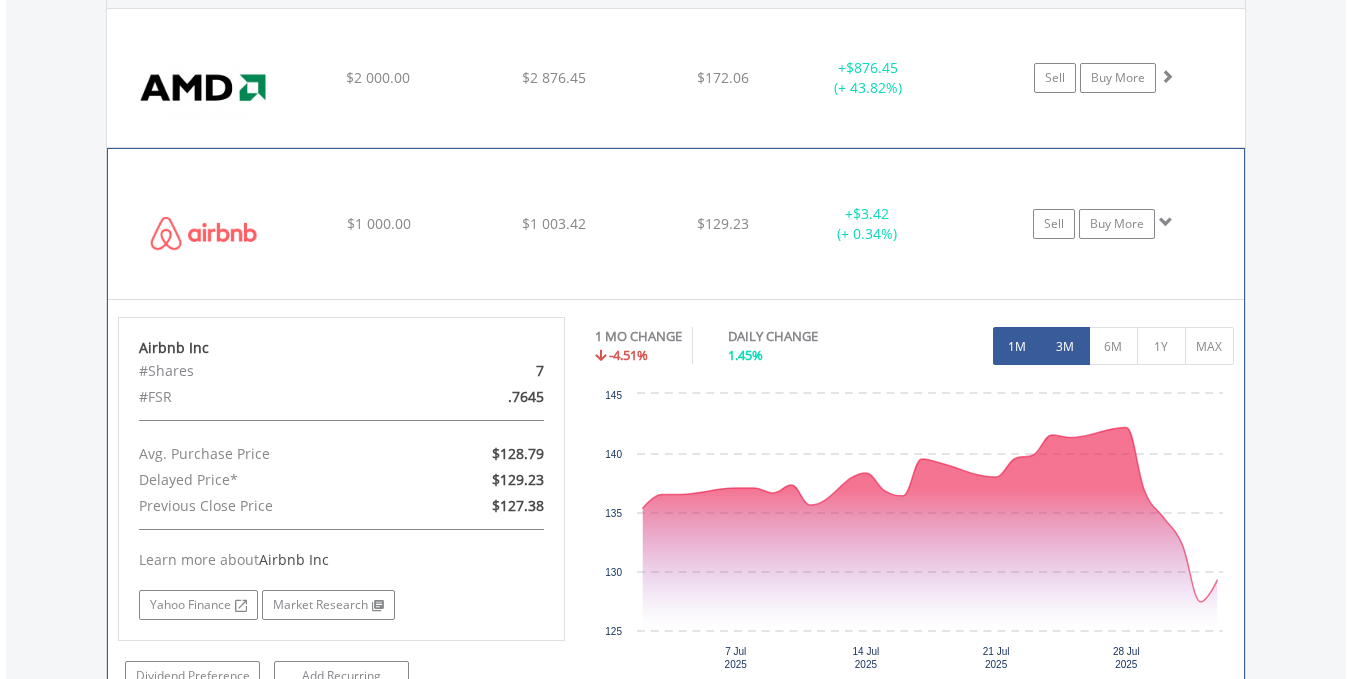 click on "3M" at bounding box center (1065, 346) 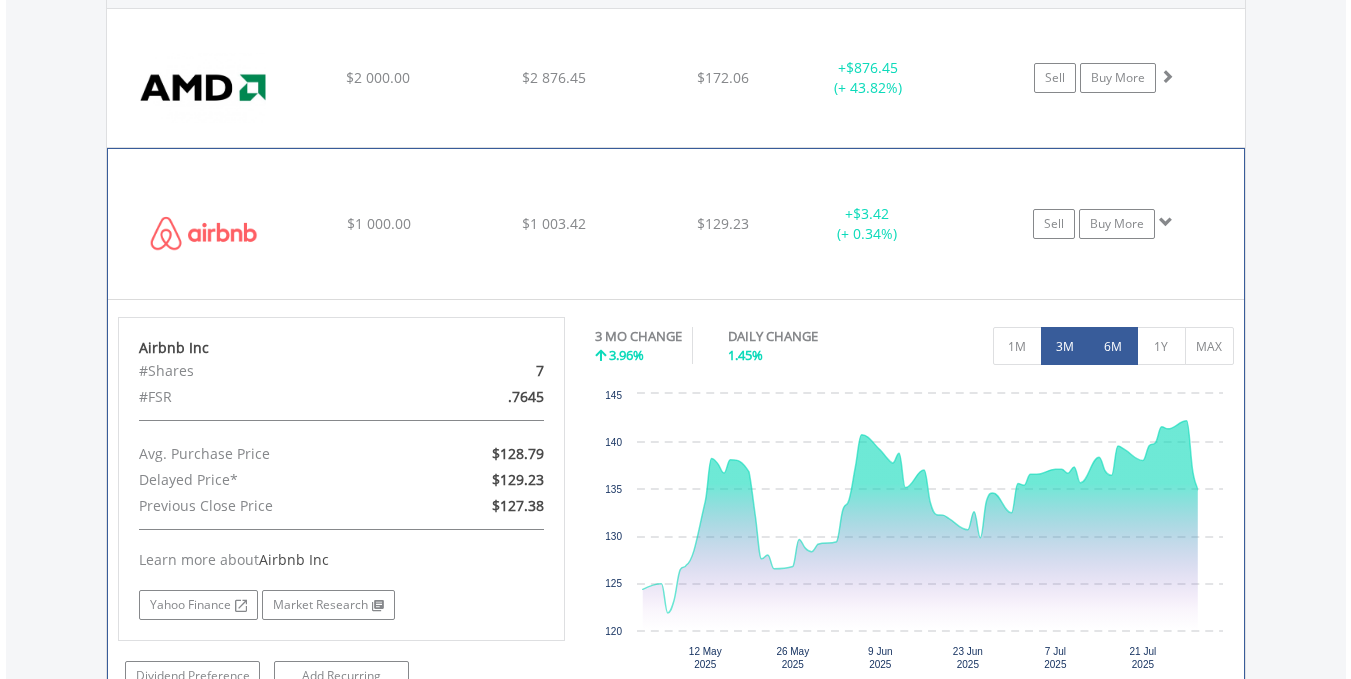 click on "6M" at bounding box center (1113, 346) 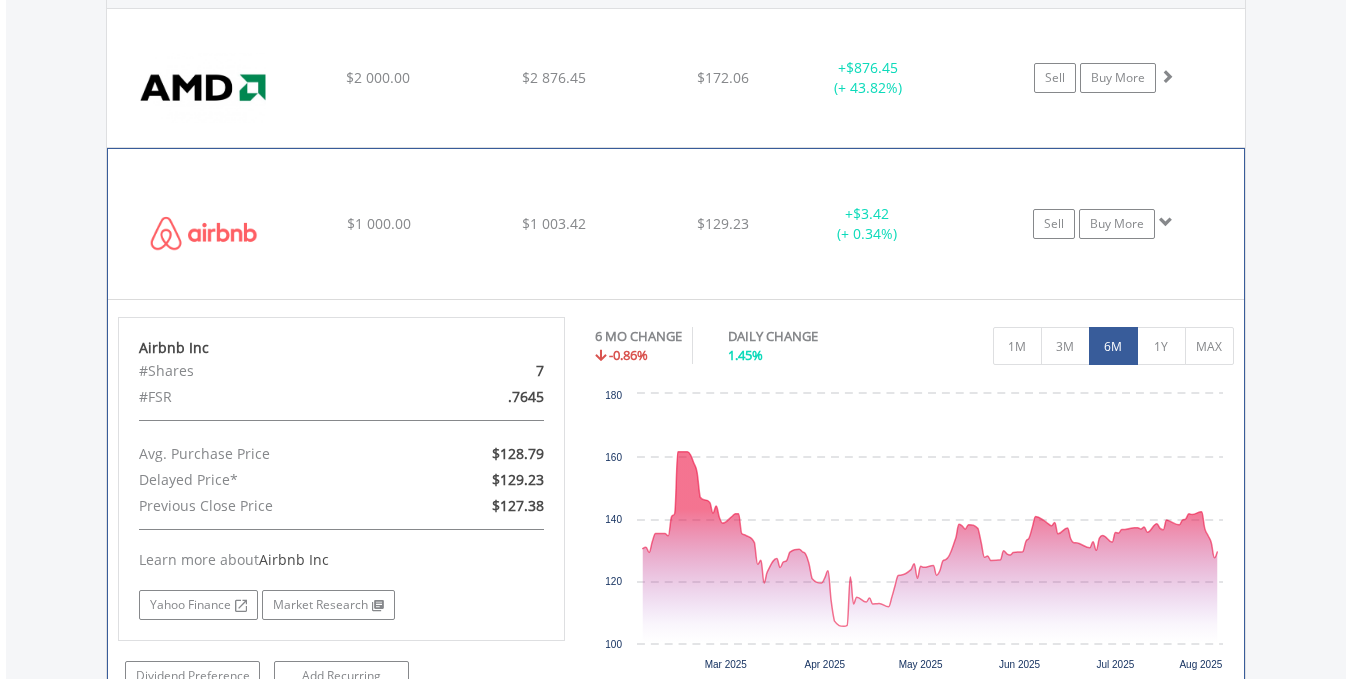 click on "﻿
Airbnb Inc
$1 000.00
$1 003.42
$129.23
+  $3.42 (+ 0.34%)
Sell
Buy More" at bounding box center [676, 78] 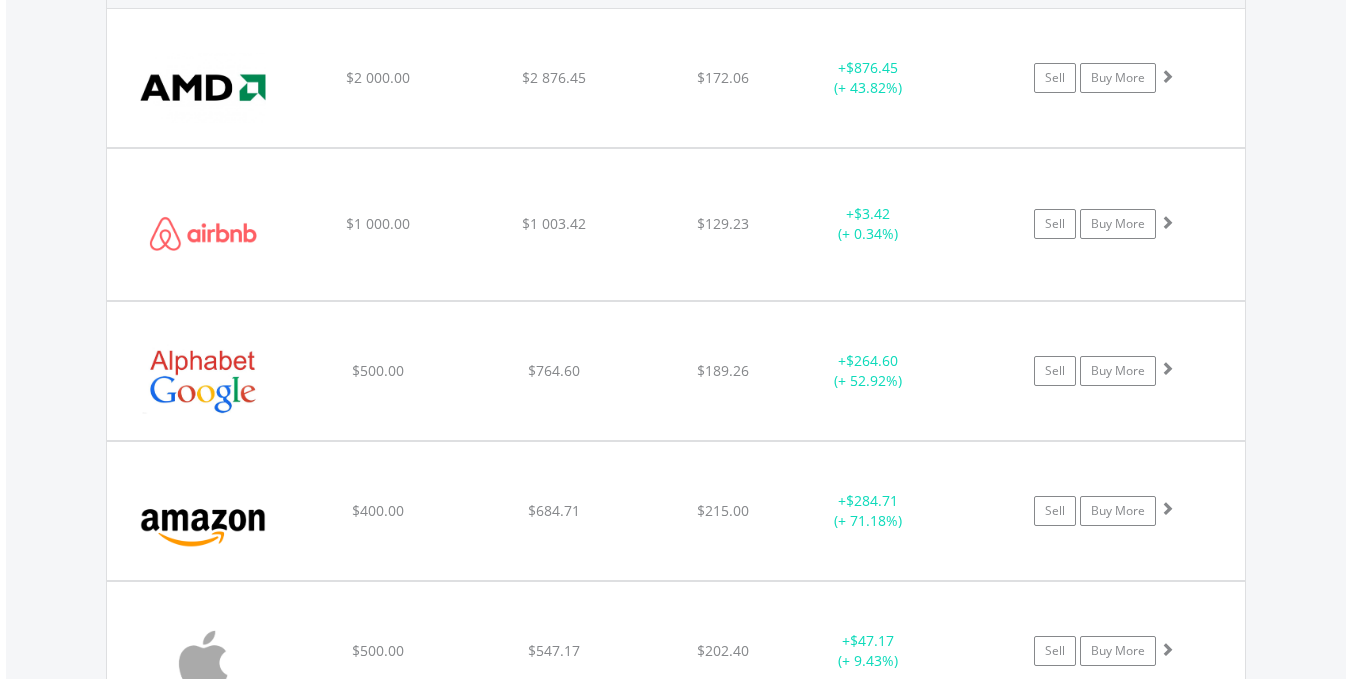 scroll, scrollTop: 1744, scrollLeft: 0, axis: vertical 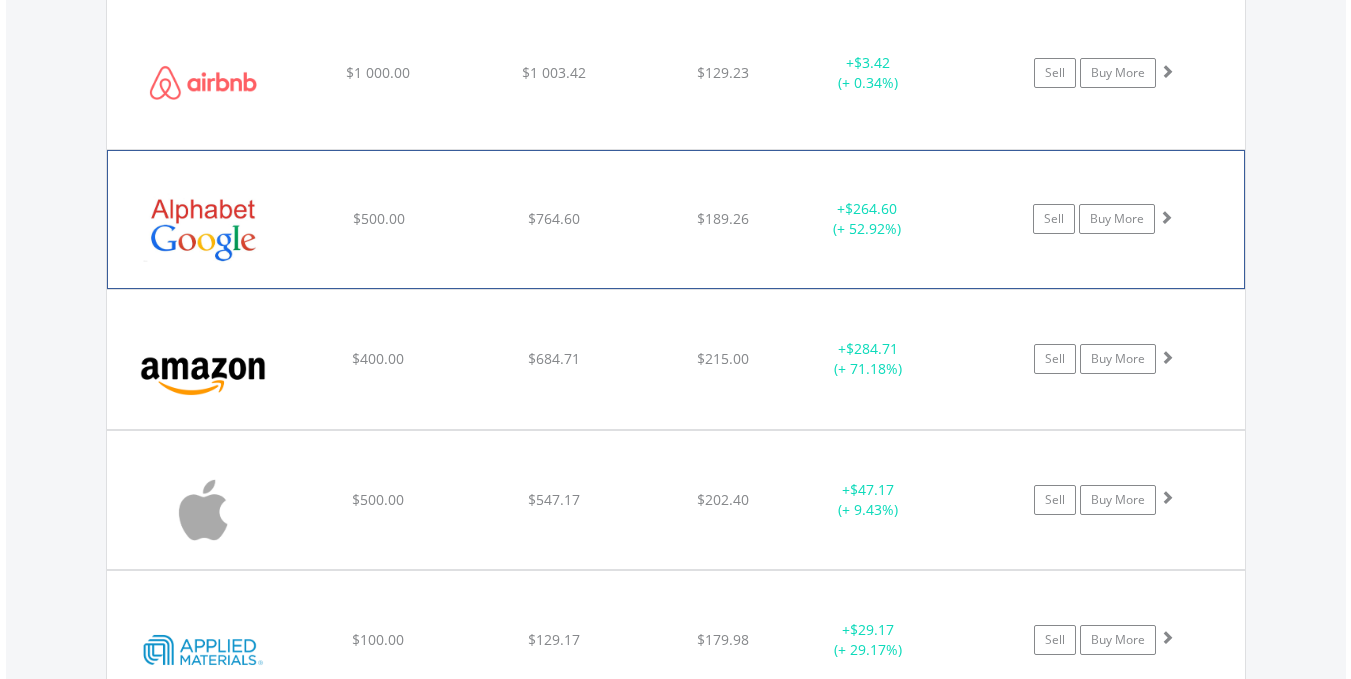 click on "+  $264.60 (+ 52.92%)" at bounding box center [868, -73] 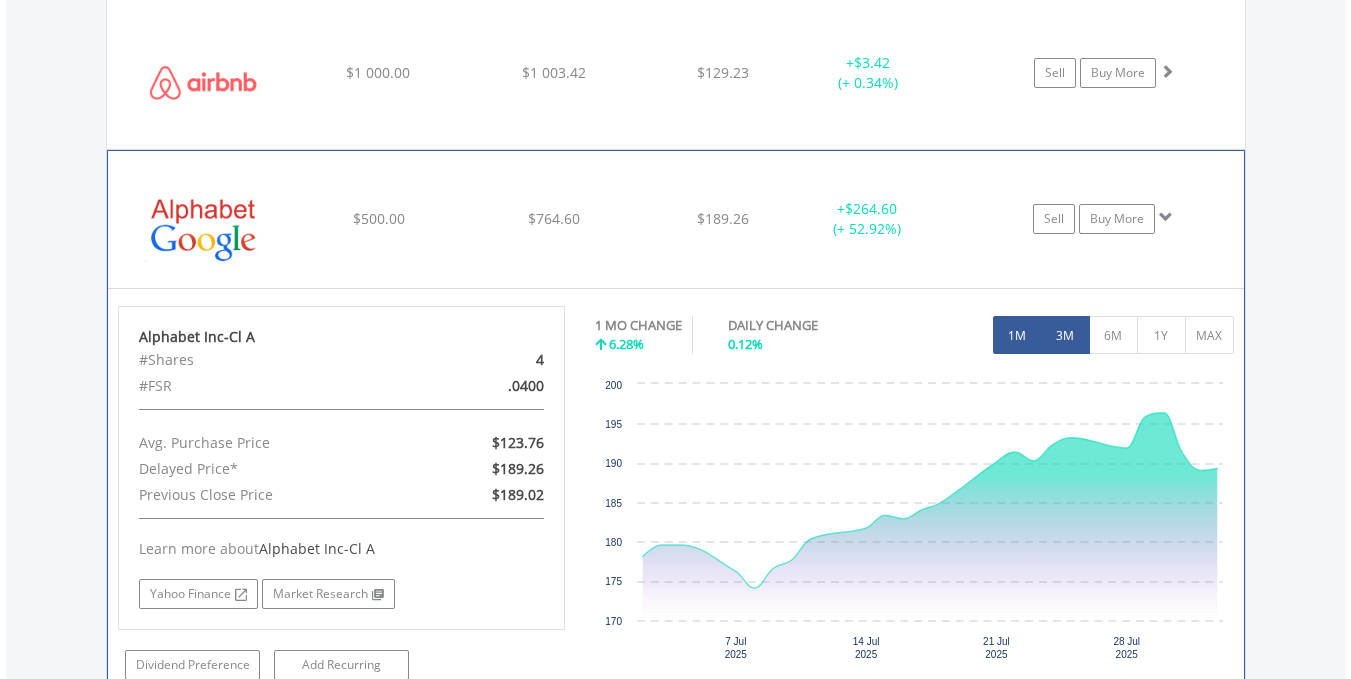 click on "3M" at bounding box center (1065, 335) 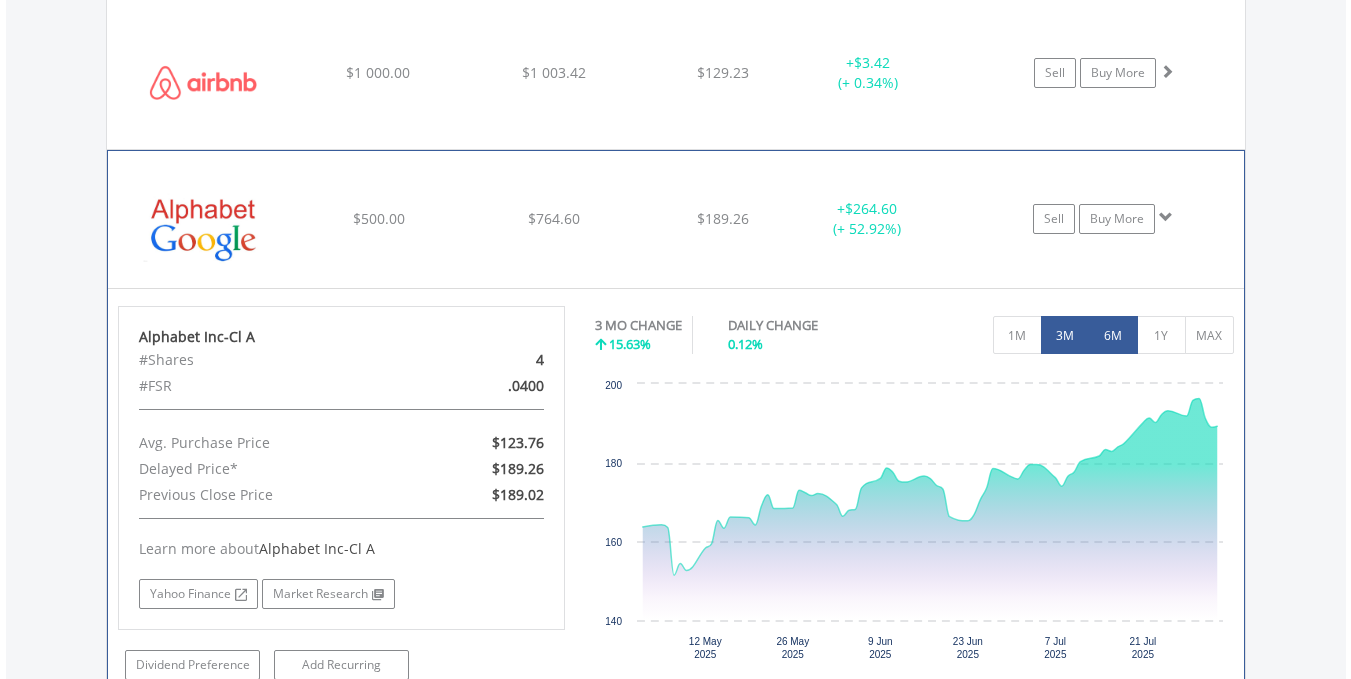 click on "6M" at bounding box center [1113, 335] 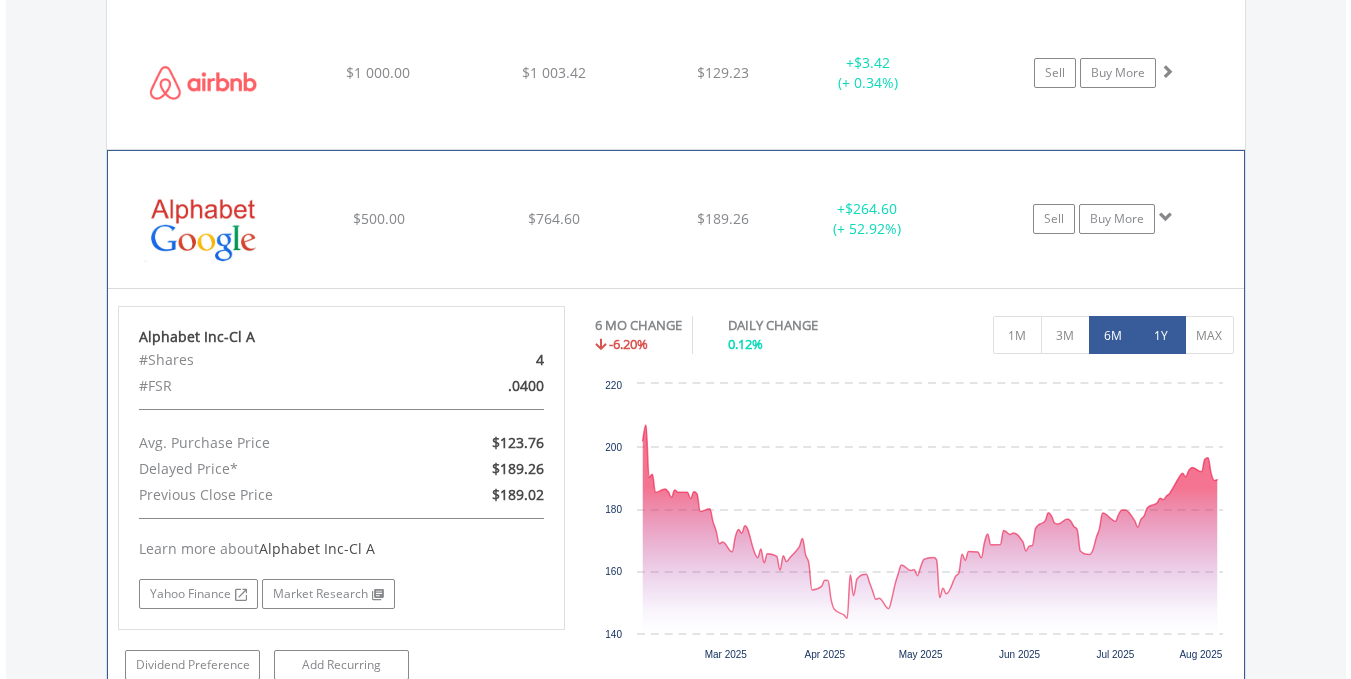 click on "1Y" at bounding box center (1161, 335) 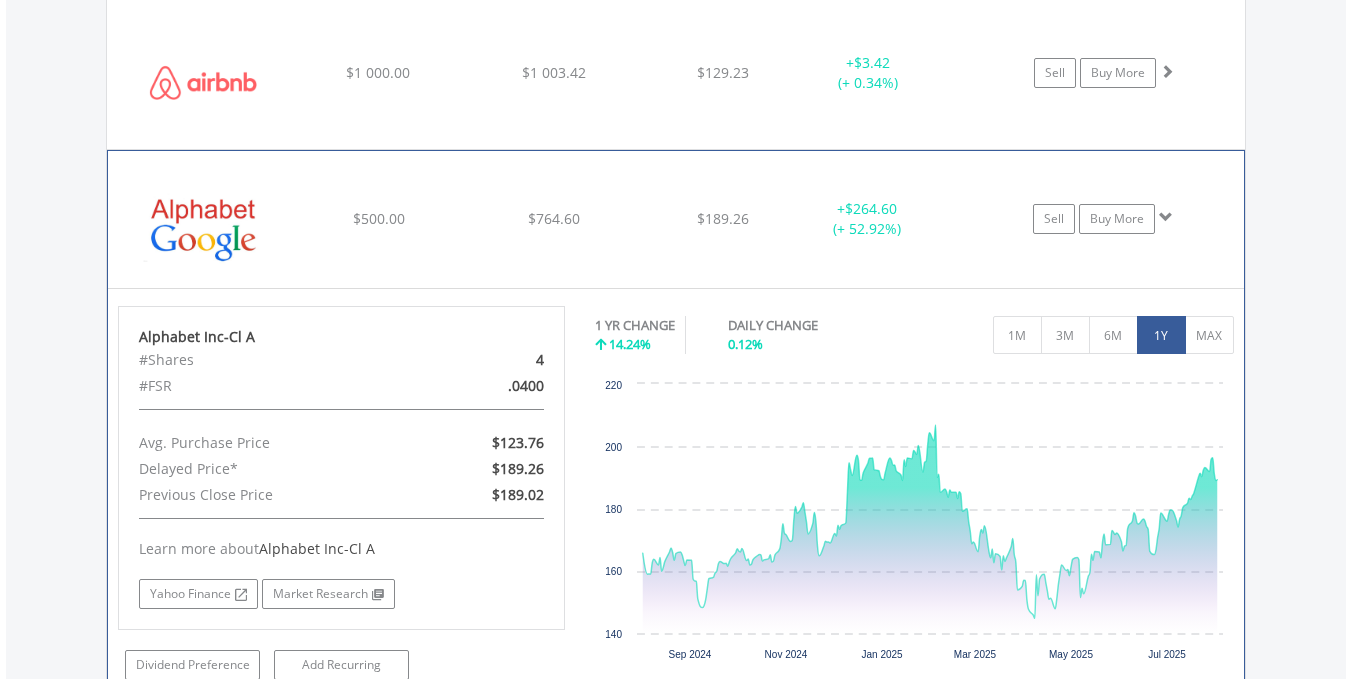 click on "﻿
Alphabet Inc-Cl A
$500.00
$764.60
$189.26
+  $264.60 (+ 52.92%)
Sell
Buy More" at bounding box center [676, -73] 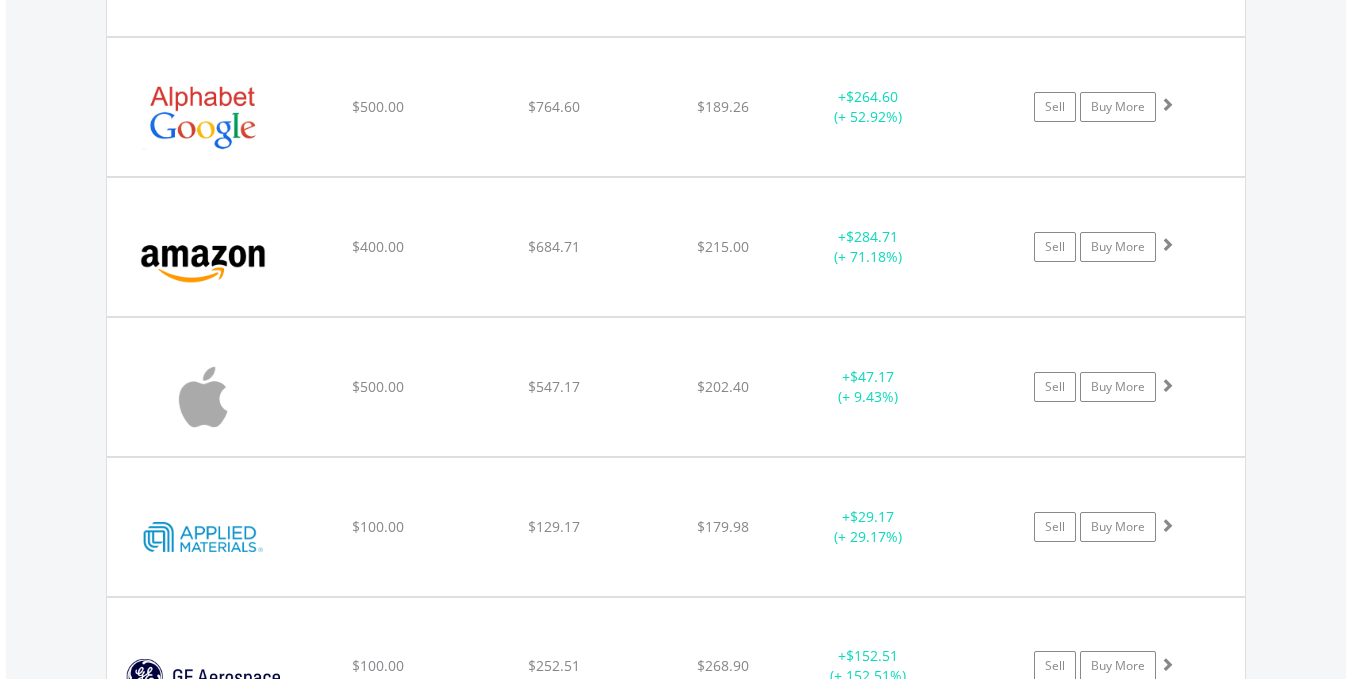 scroll, scrollTop: 1925, scrollLeft: 0, axis: vertical 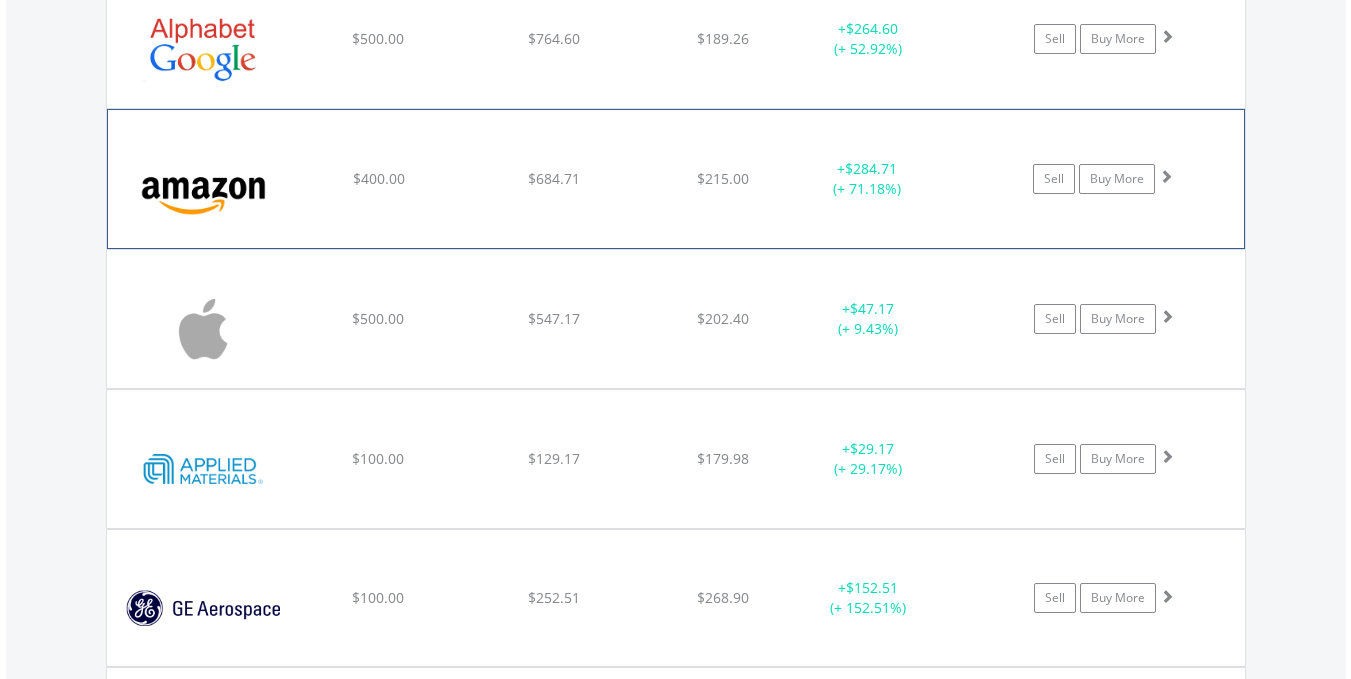 click on "+  $284.71 (+ 71.18%)" at bounding box center (868, -254) 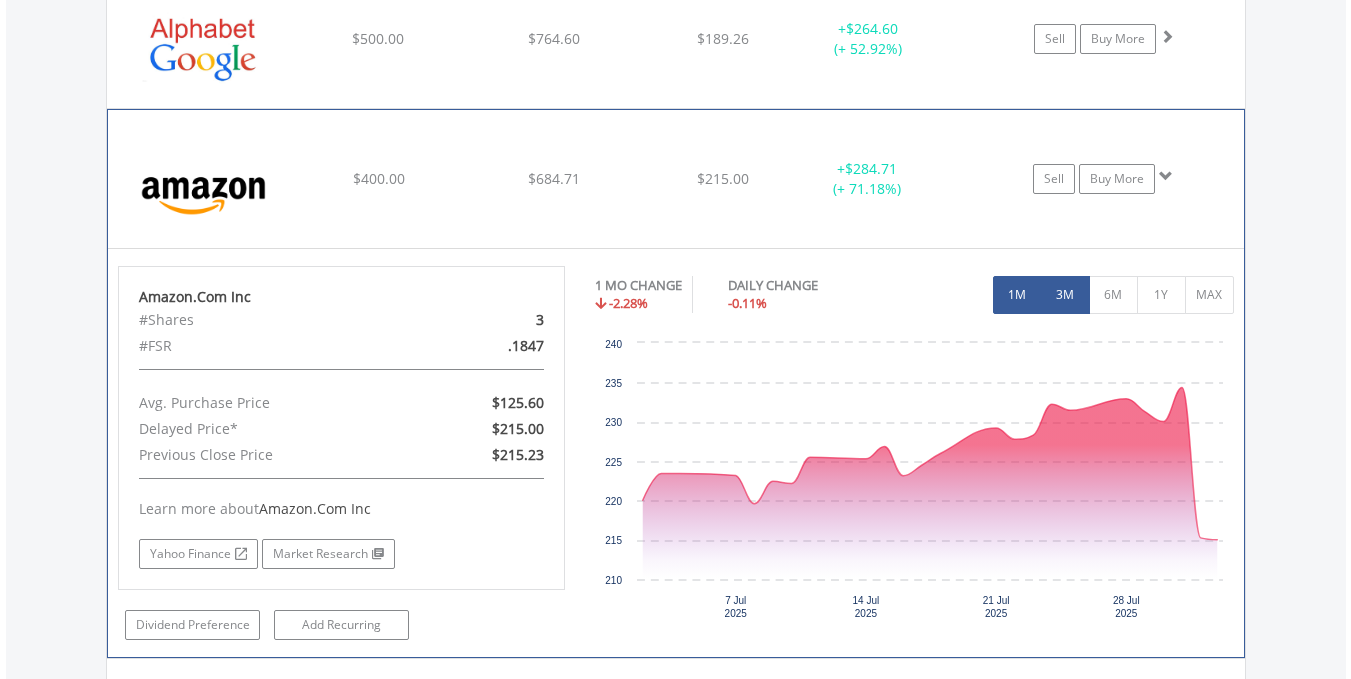 click on "3M" at bounding box center (1065, 295) 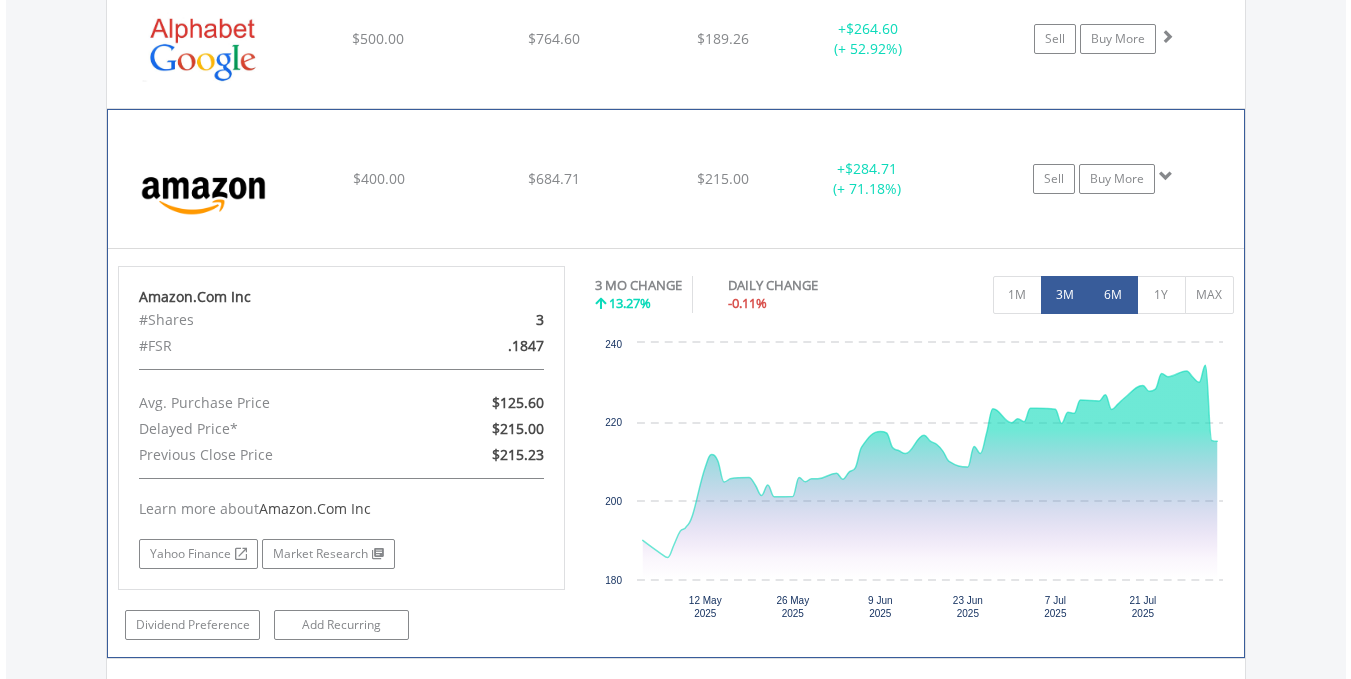 click on "6M" at bounding box center [1113, 295] 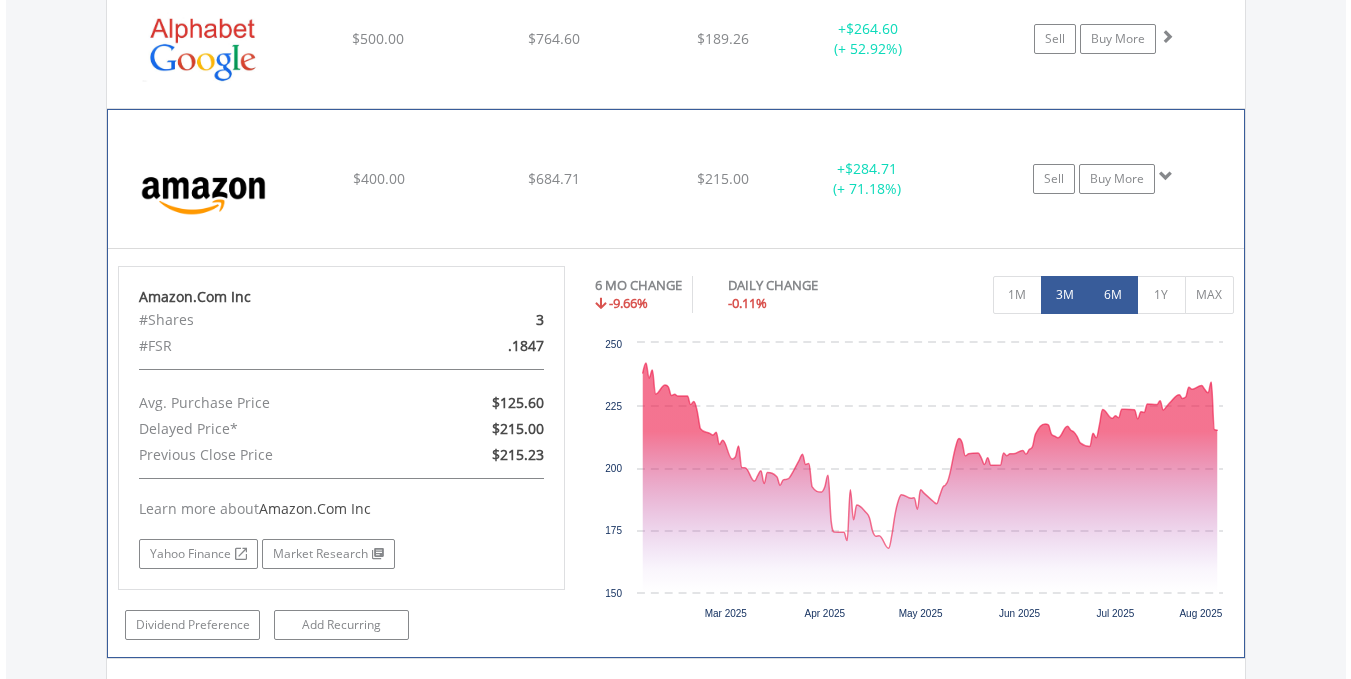 click on "3M" at bounding box center [1065, 295] 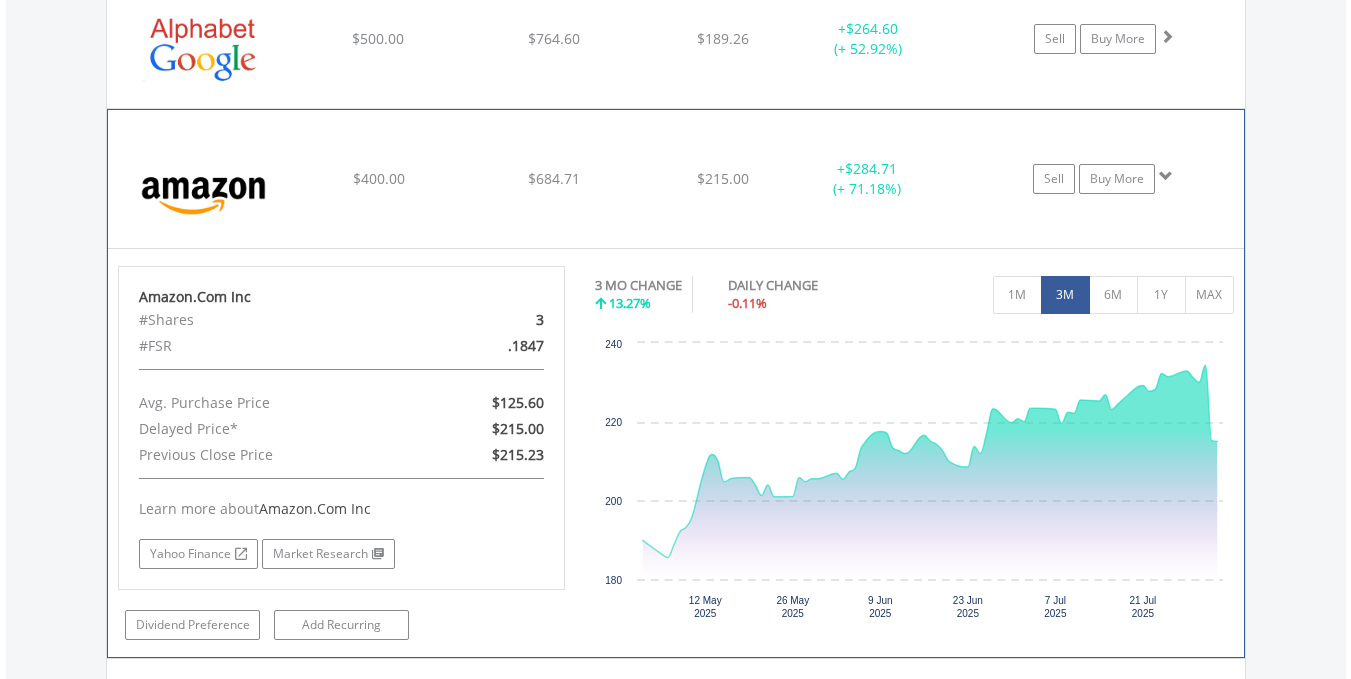 click at bounding box center [1166, 176] 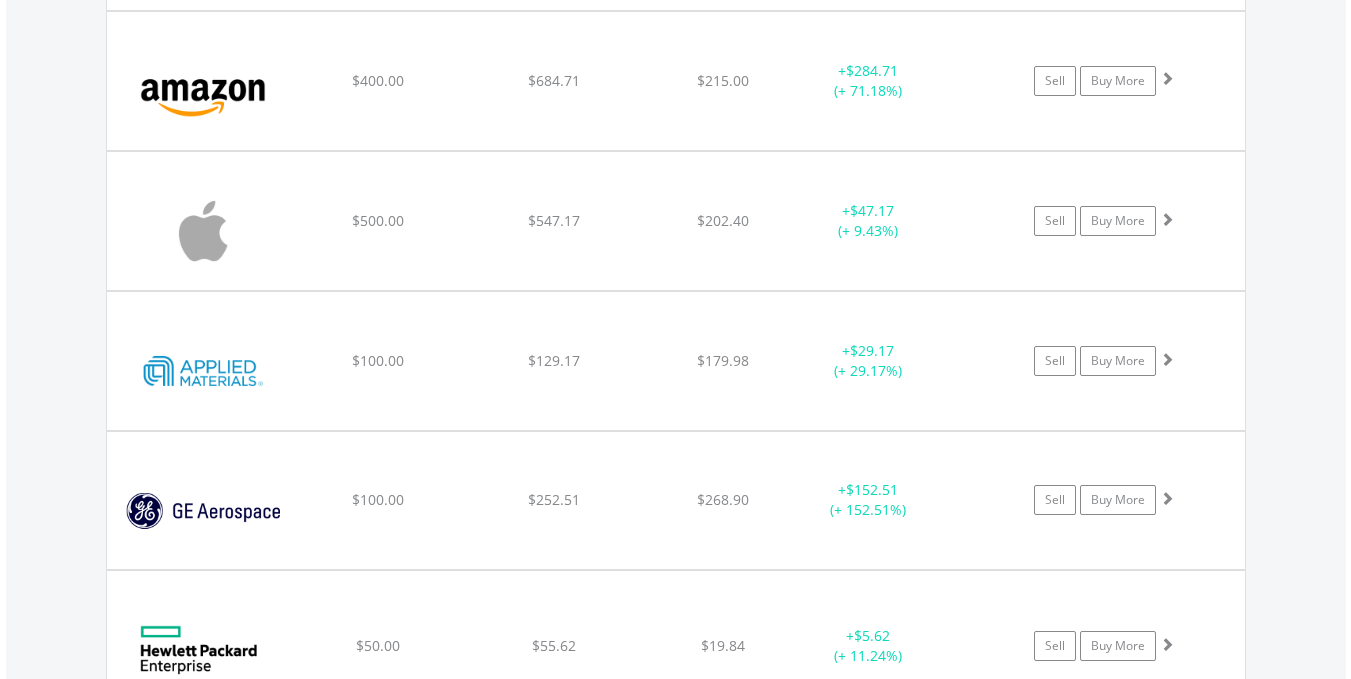 scroll, scrollTop: 2031, scrollLeft: 0, axis: vertical 